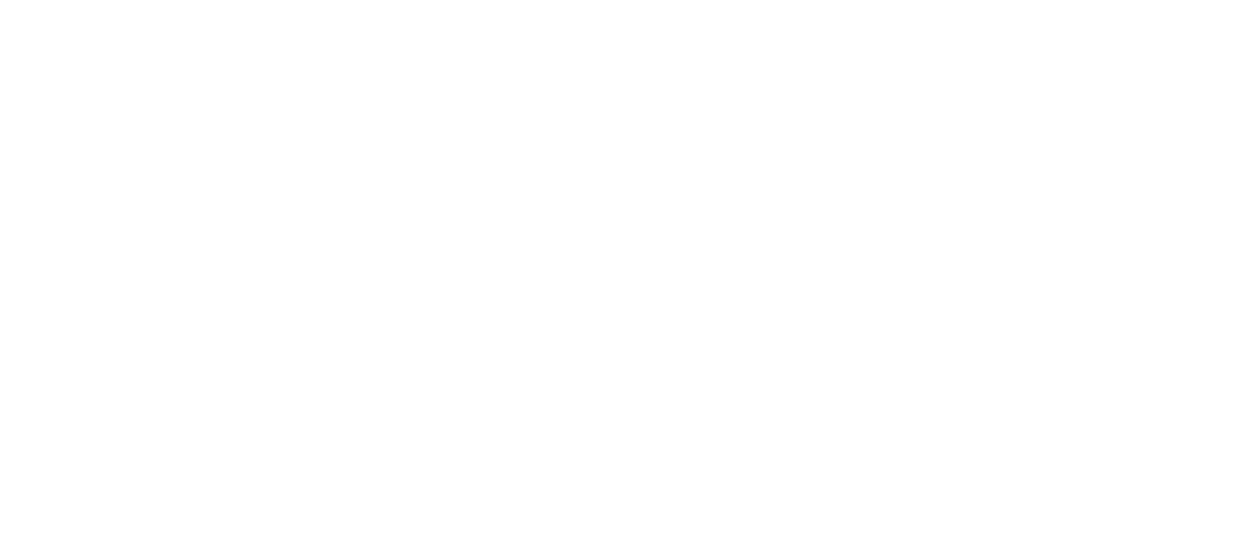 scroll, scrollTop: 0, scrollLeft: 0, axis: both 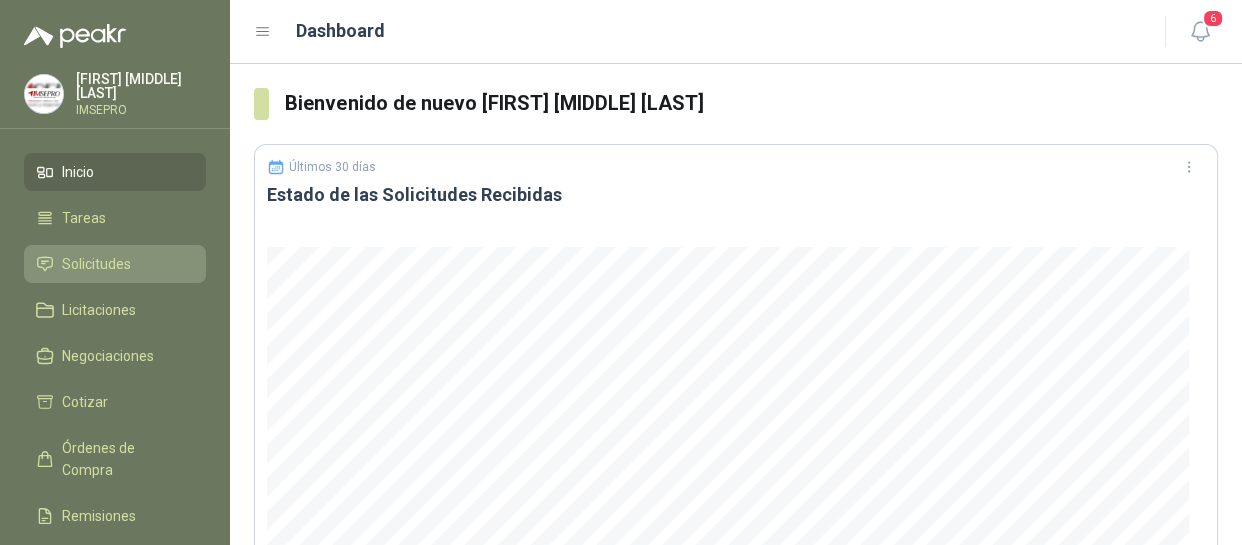 click on "Solicitudes" at bounding box center [96, 264] 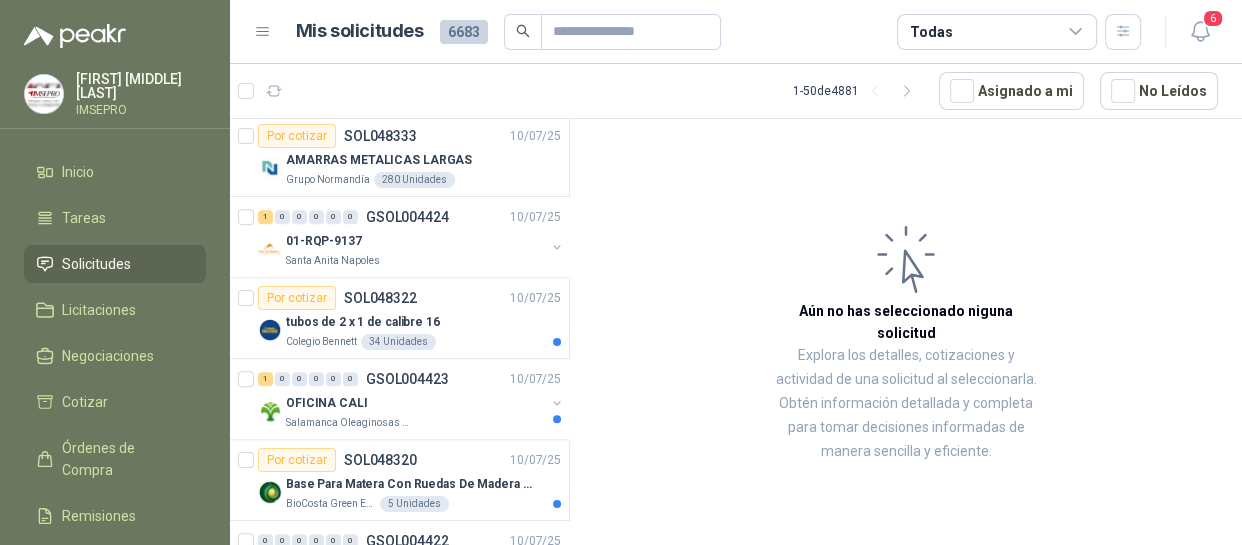 scroll, scrollTop: 2000, scrollLeft: 0, axis: vertical 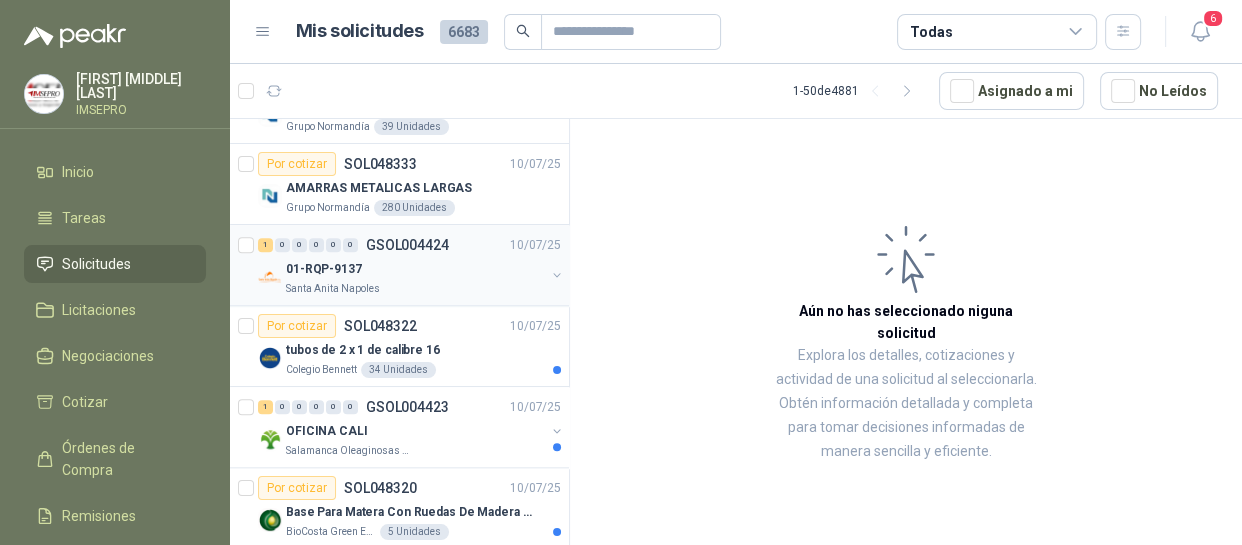 click on "01-RQP-9137" at bounding box center (415, 269) 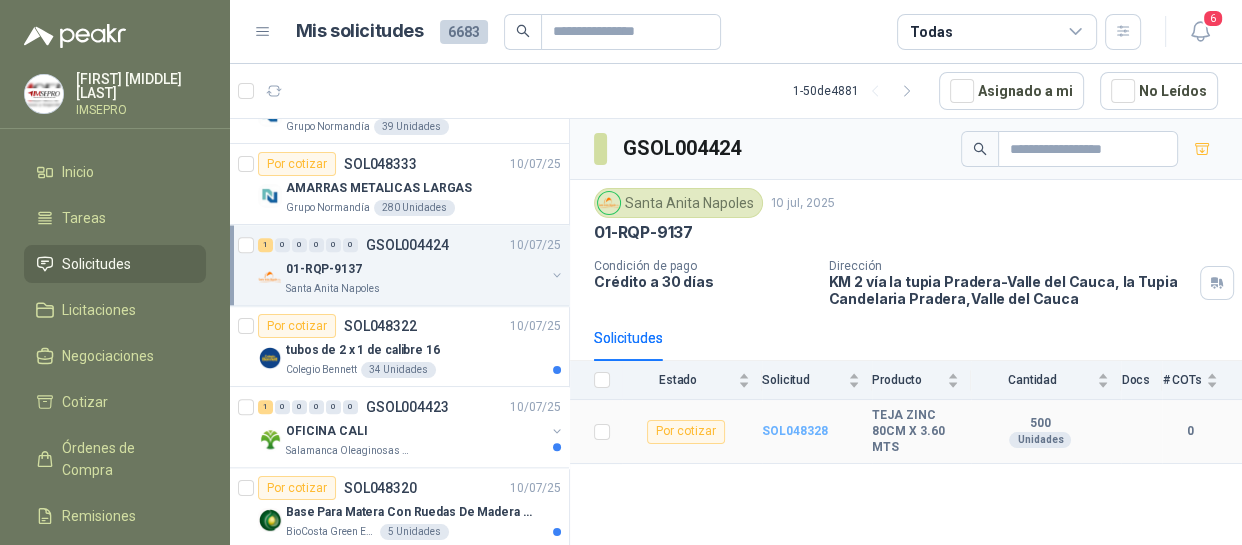 click on "SOL048328" at bounding box center [795, 431] 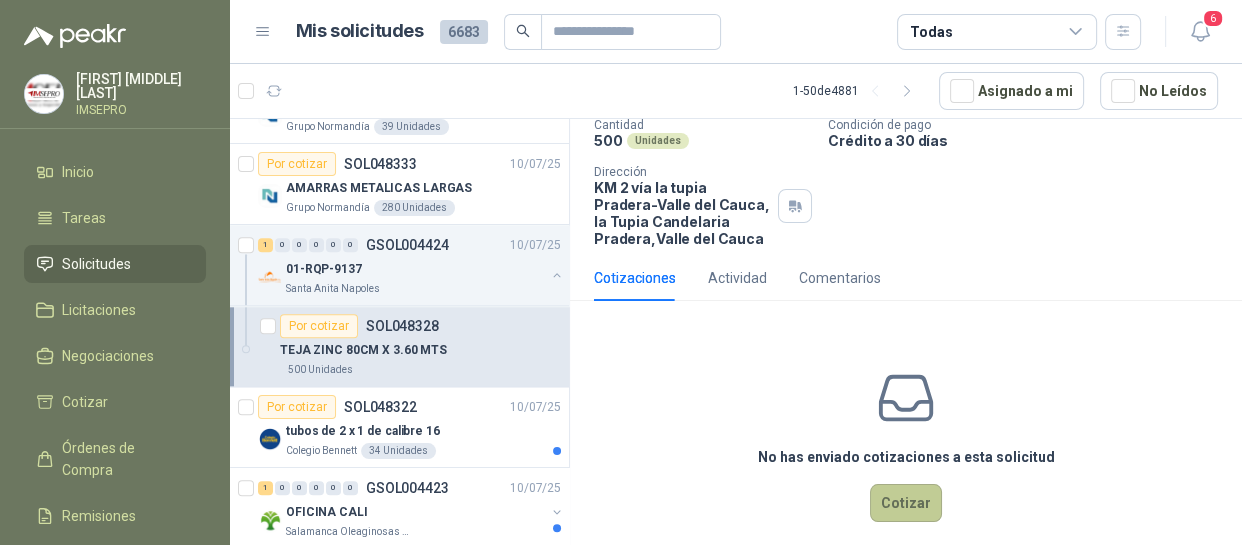 scroll, scrollTop: 160, scrollLeft: 0, axis: vertical 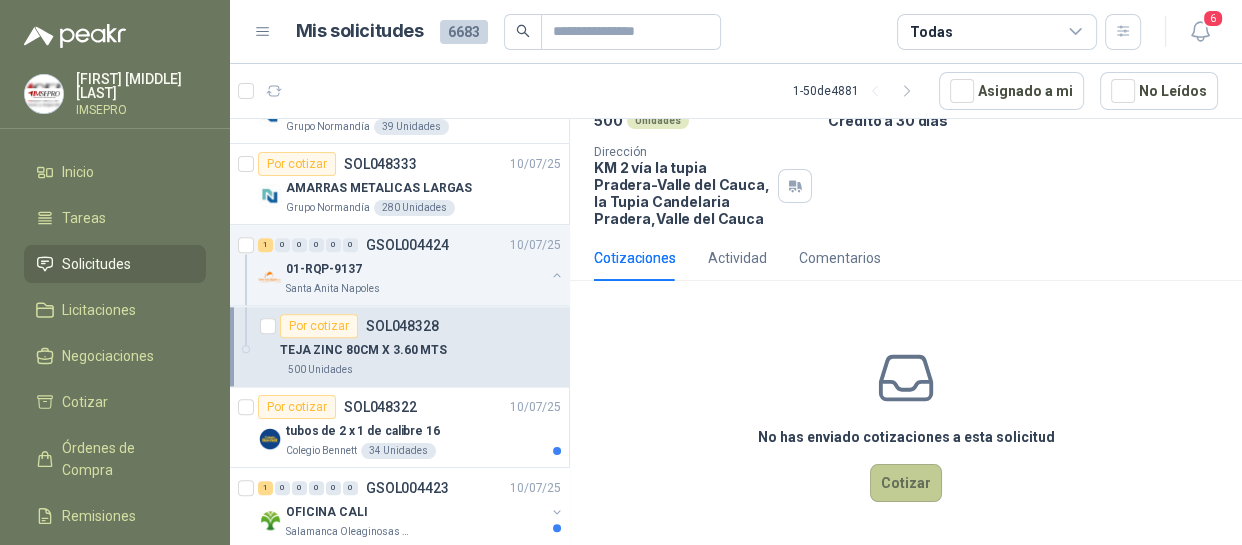 click on "Cotizar" at bounding box center [906, 483] 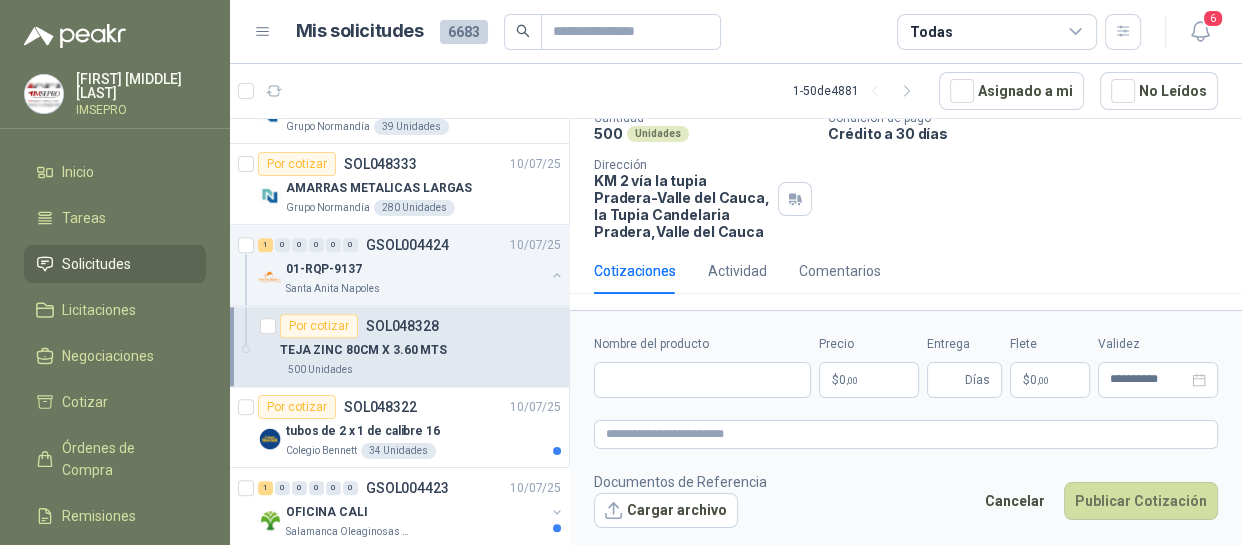 type 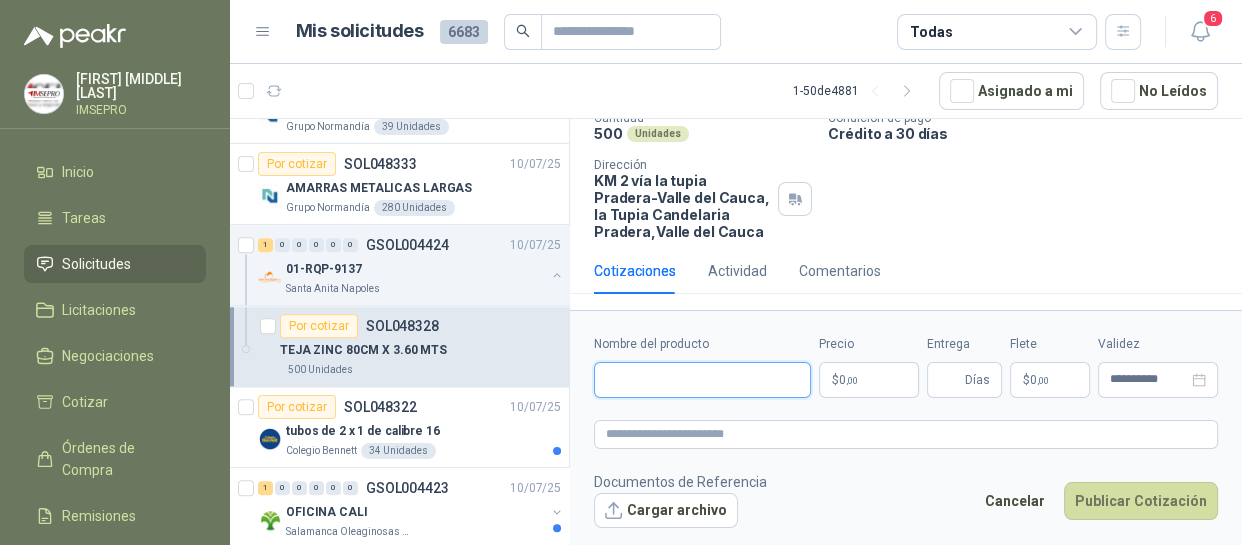 click on "Nombre del producto" at bounding box center (702, 380) 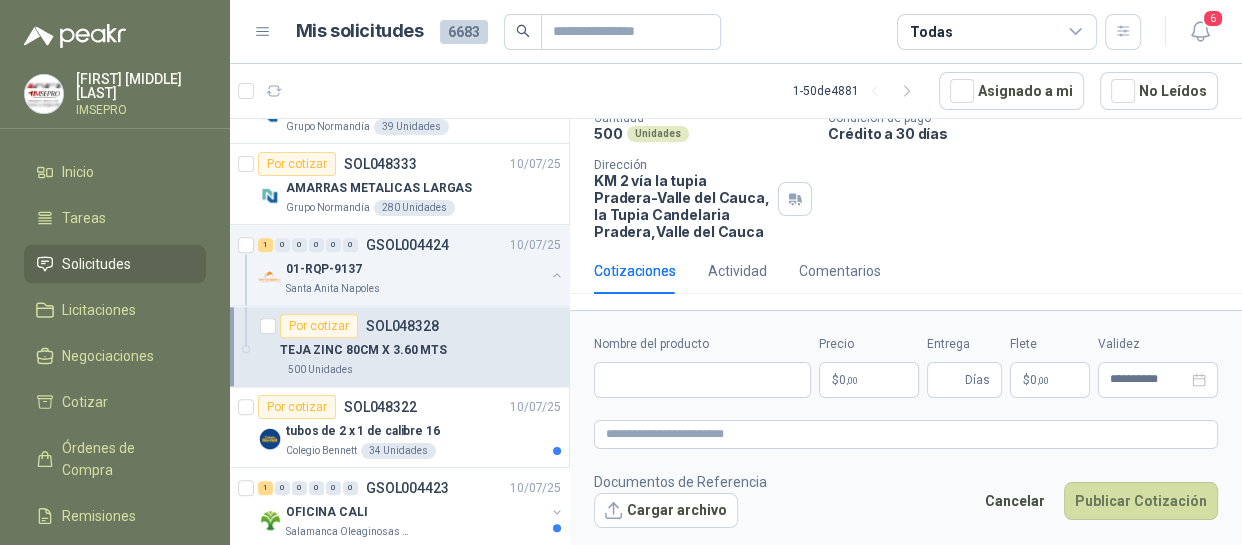 click on "Cantidad 500   Unidades Condición de pago Crédito a 30 días Dirección [STREET] [CITY], [CITY]    [CITY] ,  [STATE]" at bounding box center (906, 175) 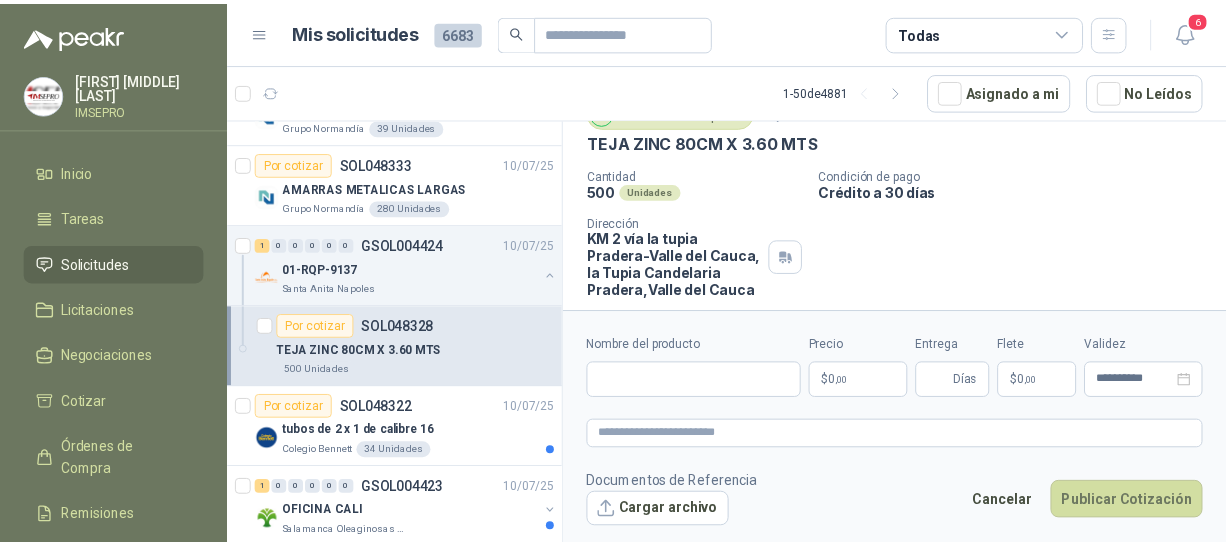 scroll, scrollTop: 55, scrollLeft: 0, axis: vertical 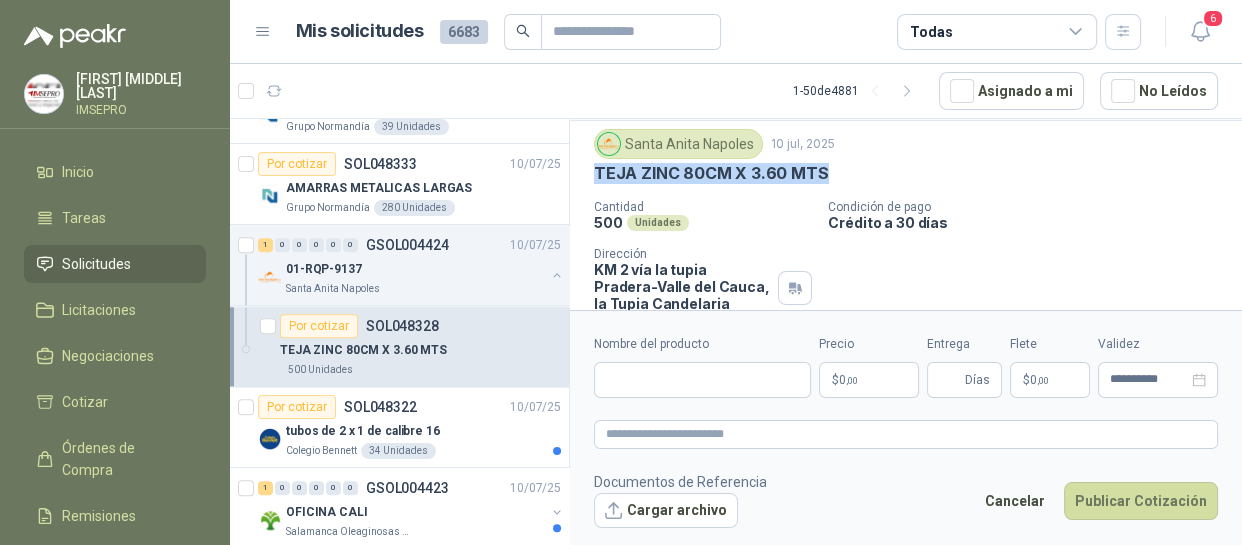 drag, startPoint x: 820, startPoint y: 166, endPoint x: 586, endPoint y: 168, distance: 234.00854 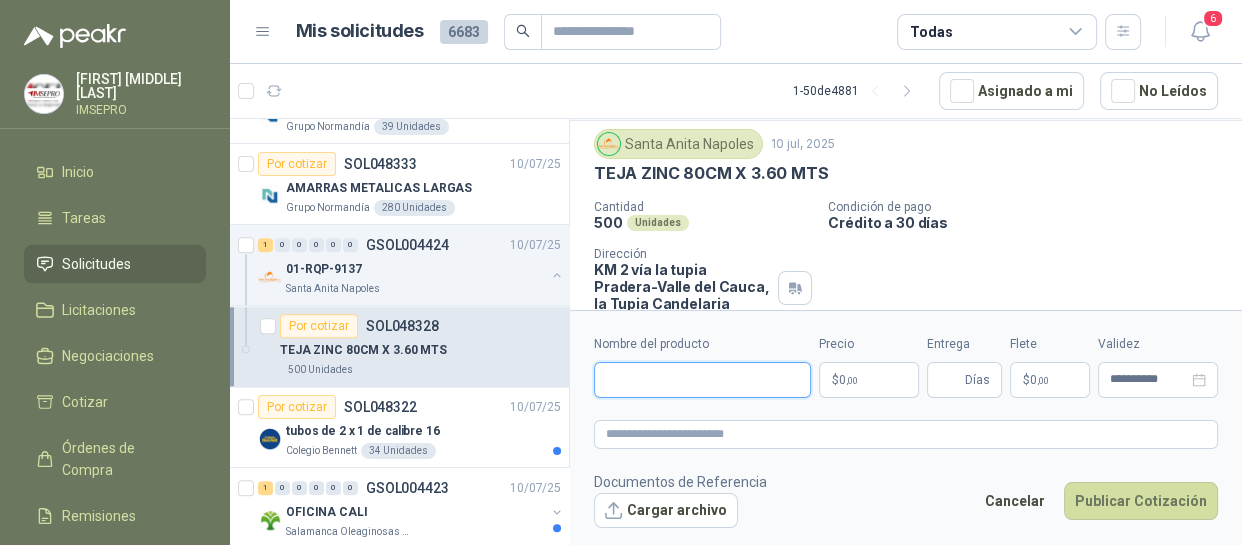 click on "Nombre del producto" at bounding box center (702, 380) 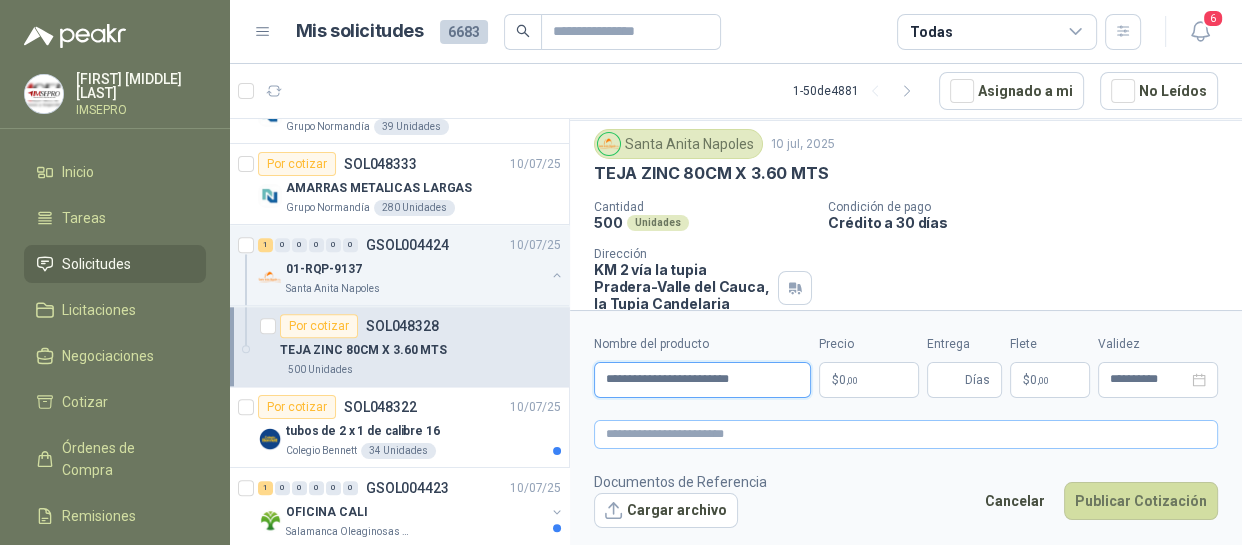 type on "**********" 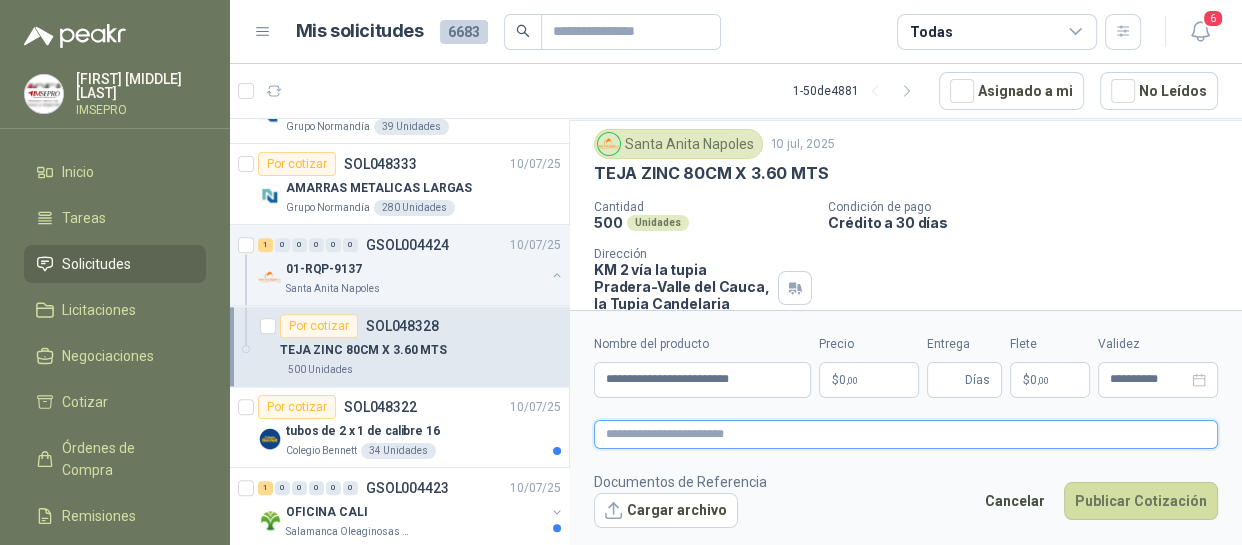click at bounding box center [906, 434] 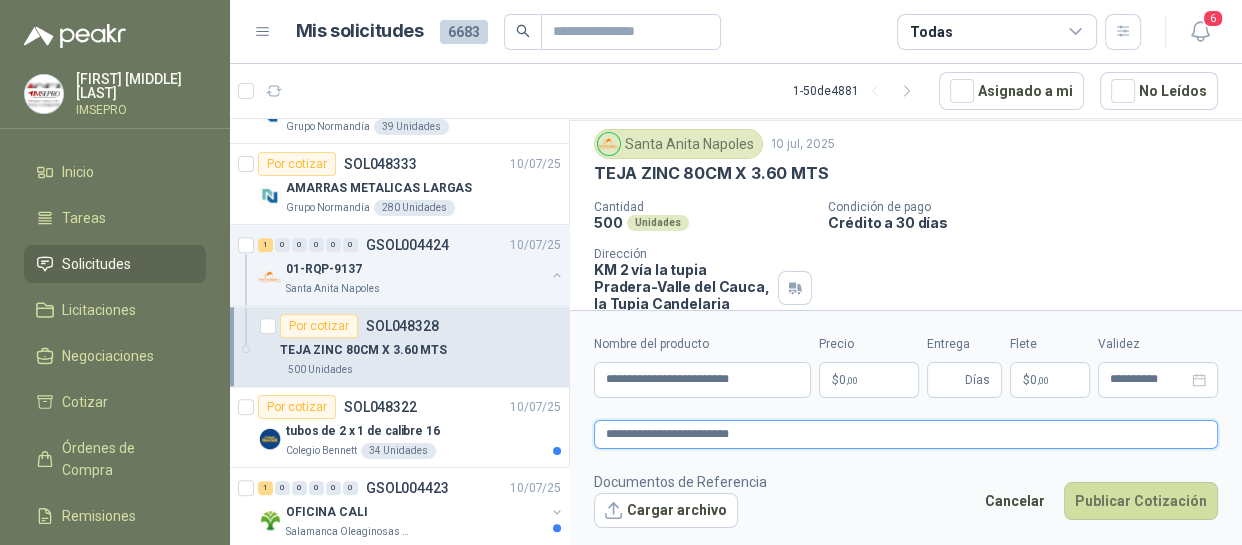 type on "**********" 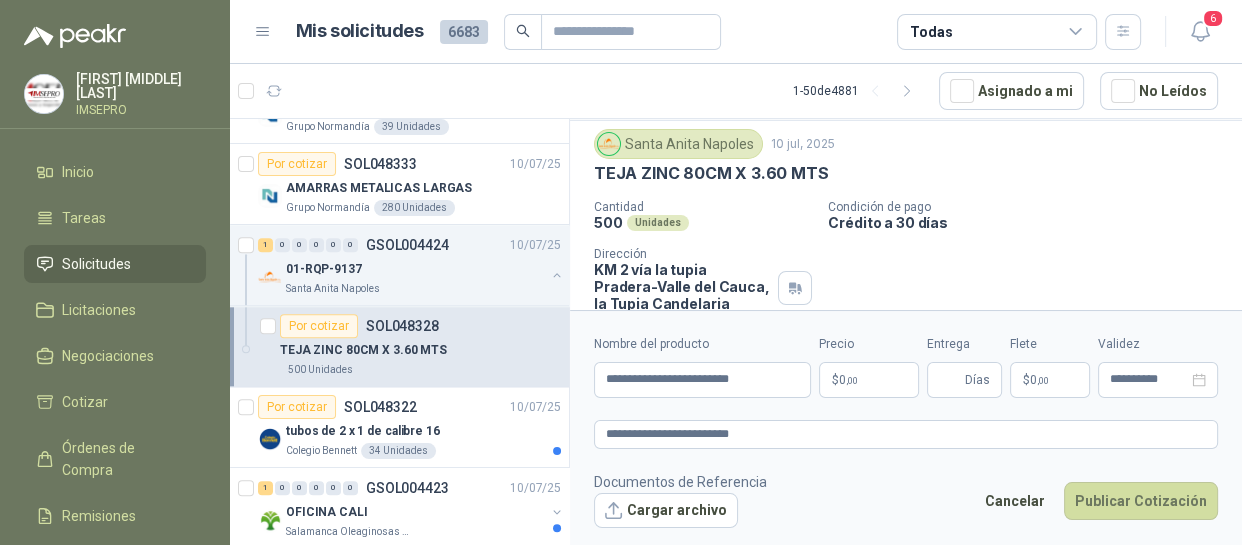 click on "[FIRST] [MIDDLE]    [LAST] IMSEPRO   Inicio   Tareas   Solicitudes   Licitaciones   Negociaciones   Cotizar   Órdenes de Compra   Remisiones   Configuración   Manuales y ayuda Mis solicitudes 6683 Todas 6 1 - 50  de  4881 Asignado a mi No Leídos 16   0   0   0   0   0   GSOL004448 11/07/25   SOLICITUD [PERSON] OFICINA - CALI Salamanca Oleaginosas SAS   Por cotizar SOL048474 11/07/25   BISTURI INDUSTRIAL CON CUCHILLAS Zoologico De Cali  1   Unidades 3   0   0   0   0   0   GSOL004446 11/07/25   99-RQG-2151 [CITY]   1   0   0   0   0   0   GSOL004444 11/07/25   01-RQU-2137 [CITY]   1   0   0   0   0   0   GSOL004443 11/07/25   01-RQU-2136 [CITY]   2   0   0   0   0   0   GSOL004442 11/07/25   01-RQU-2135 [CITY]   1   0   0   0   0   0   GSOL004441 11/07/25   01-RQL-2895 [CITY]   1   0   0   0   0   0   GSOL004437 11/07/25   01-RQU-2102 [CITY]   12   0   0   0   0   0   GSOL004436 11/07/25   01-RQU-2101   14   0   0" at bounding box center (621, 272) 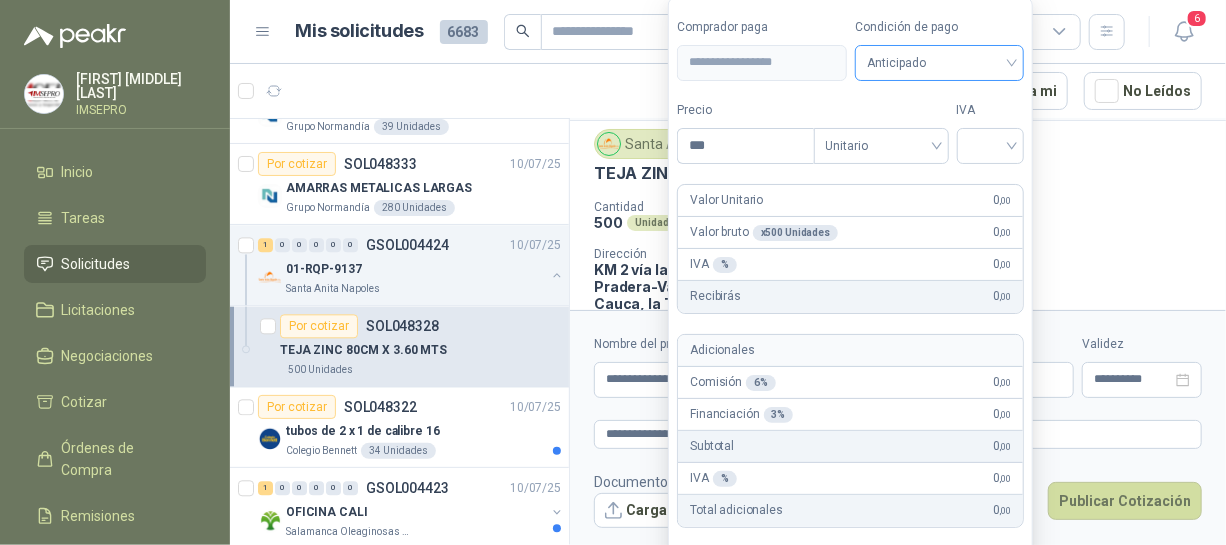 click on "Anticipado" at bounding box center [940, 63] 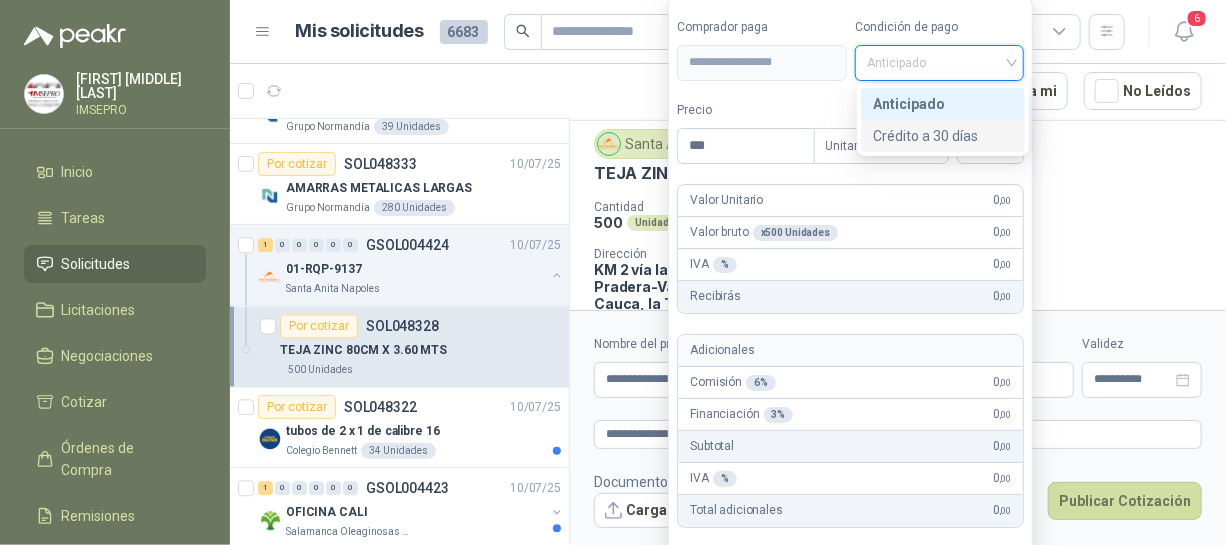 click on "Crédito a 30 días" at bounding box center [943, 136] 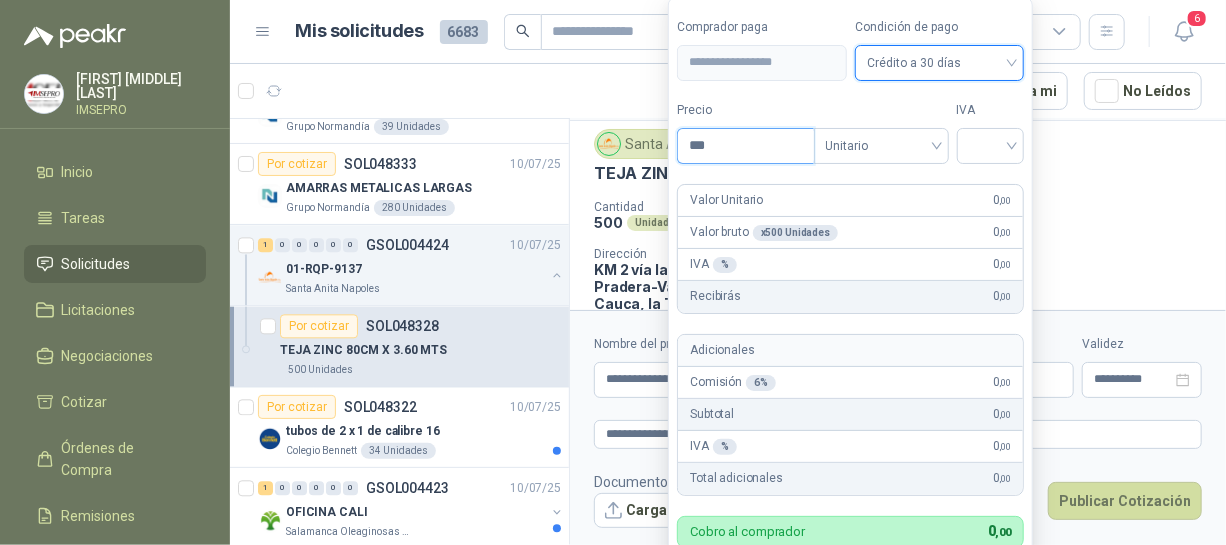 click on "***" at bounding box center (745, 146) 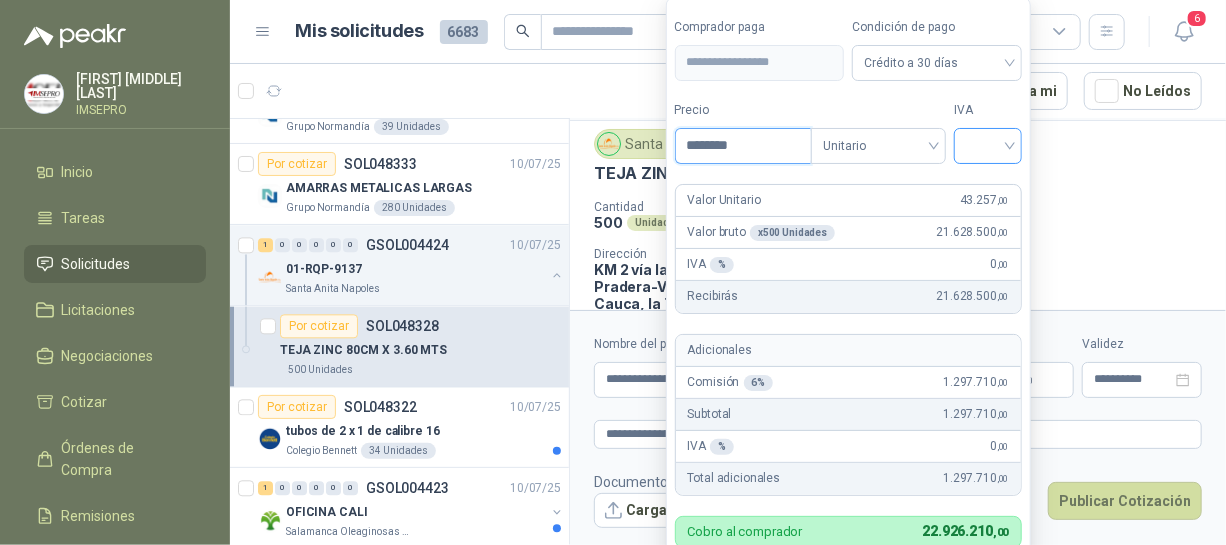 type on "********" 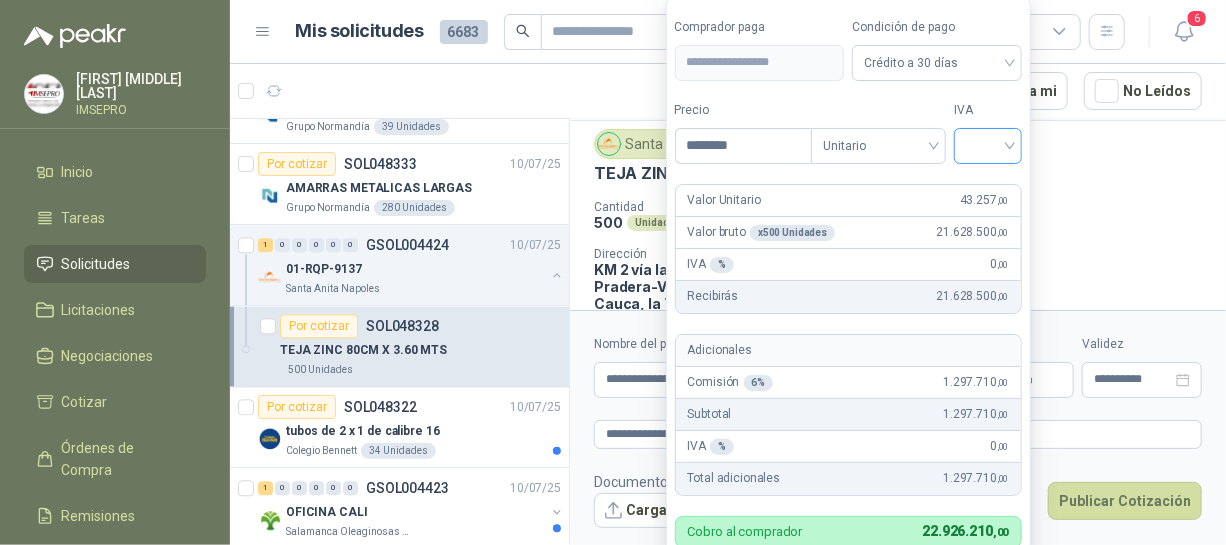 click at bounding box center (988, 144) 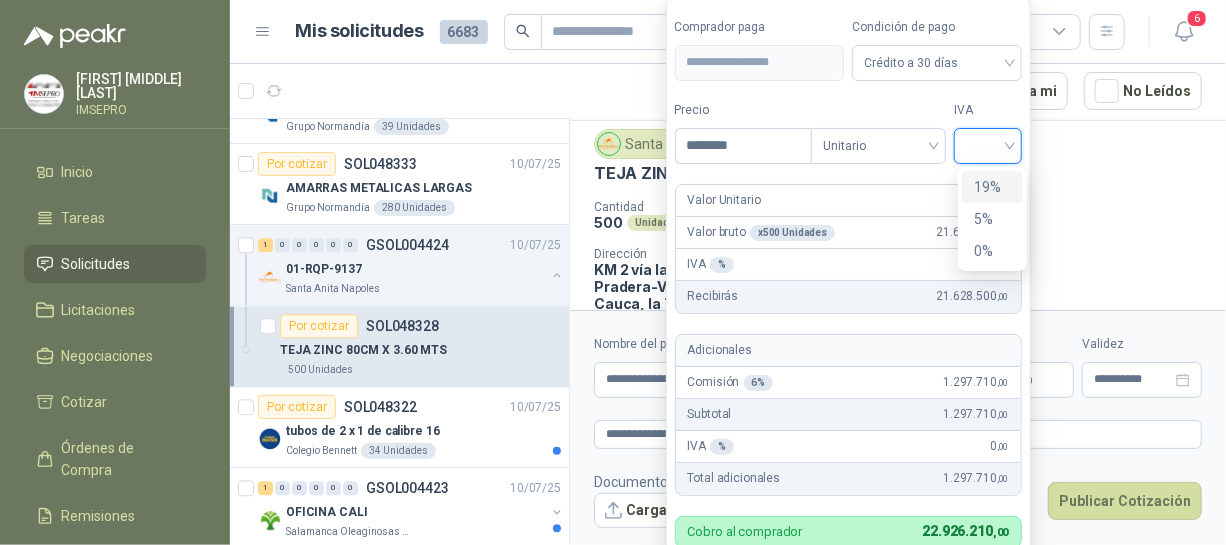 click on "19%" at bounding box center [992, 187] 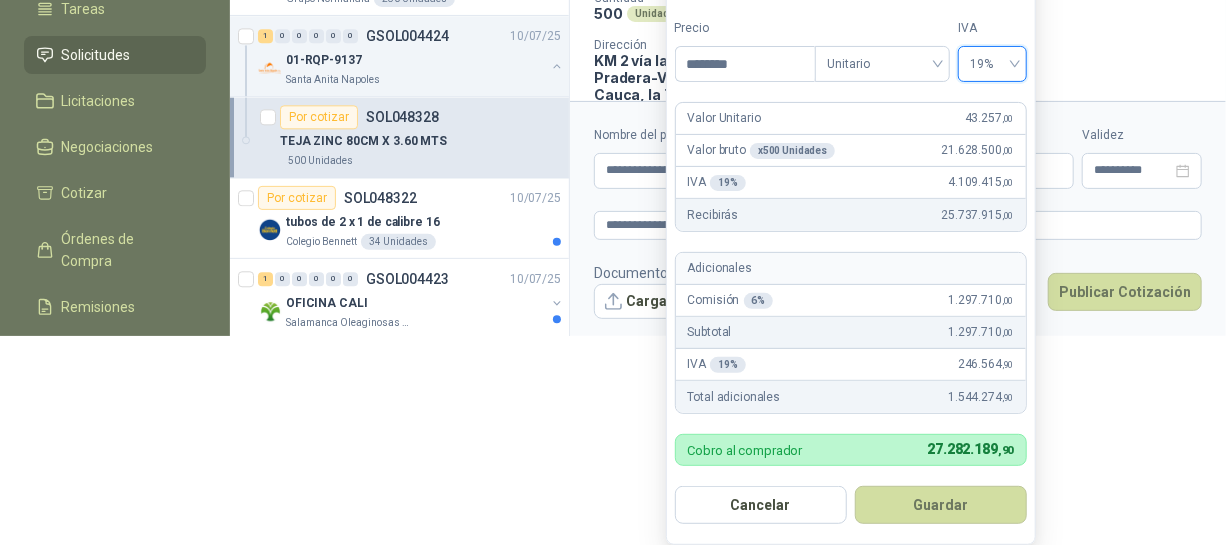 scroll, scrollTop: 227, scrollLeft: 0, axis: vertical 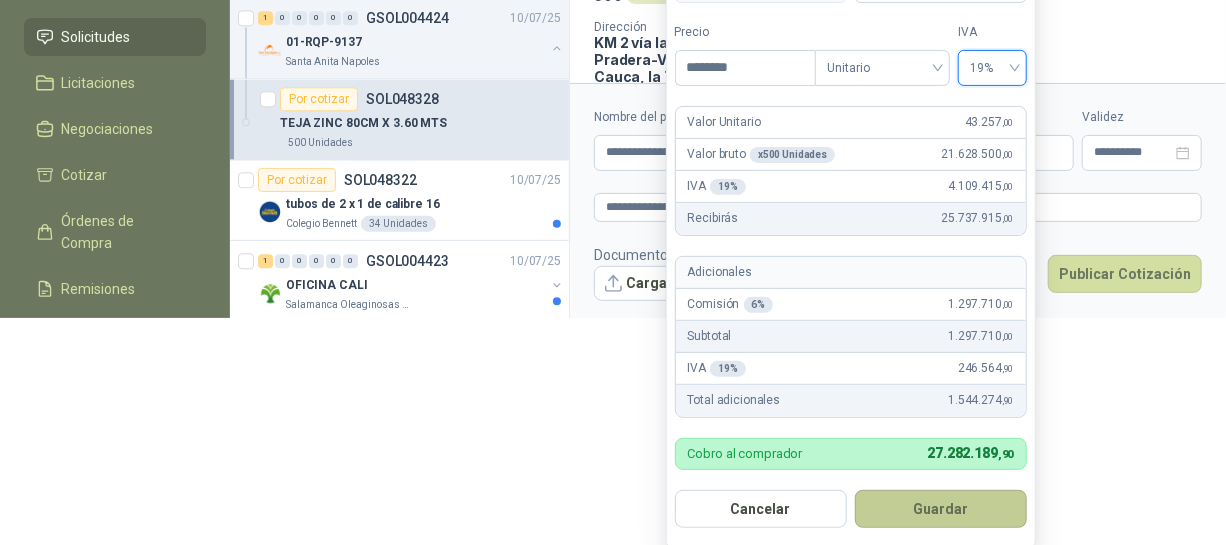 click on "Guardar" at bounding box center [941, 509] 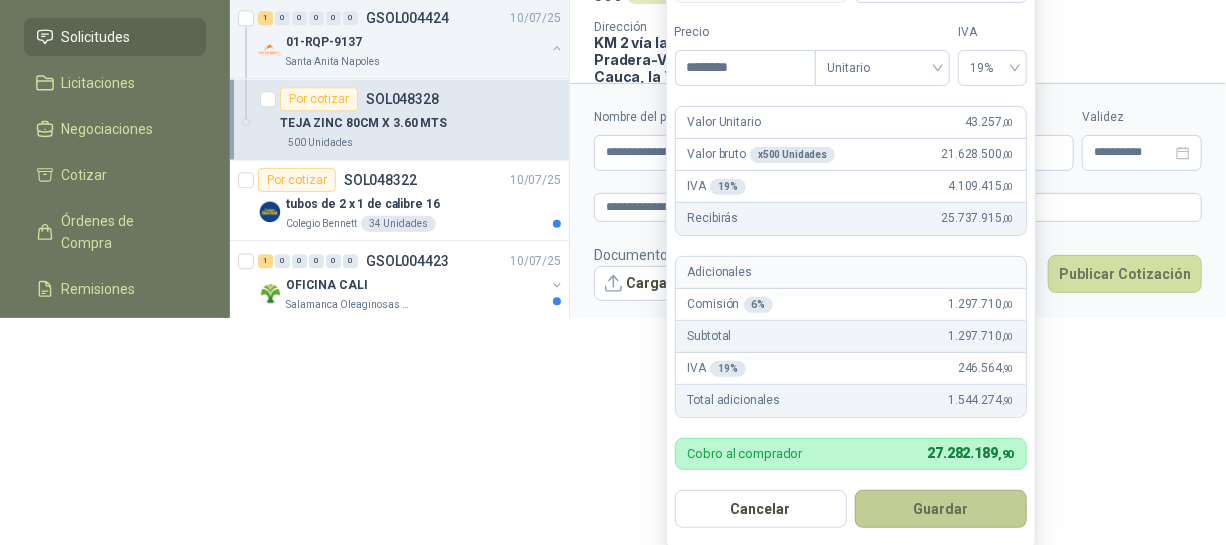 scroll, scrollTop: 152, scrollLeft: 0, axis: vertical 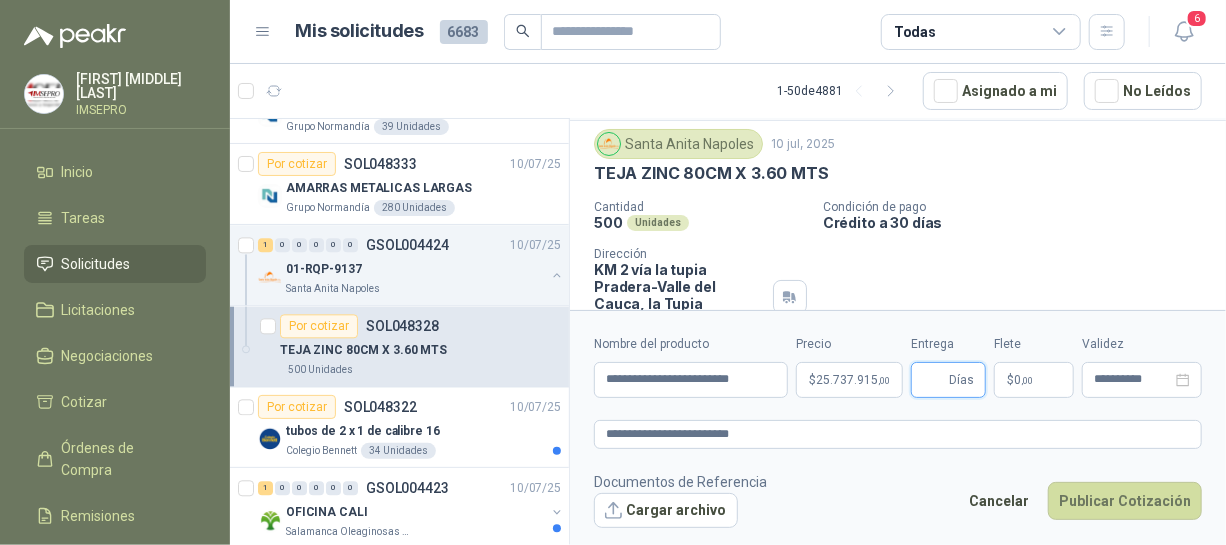 type 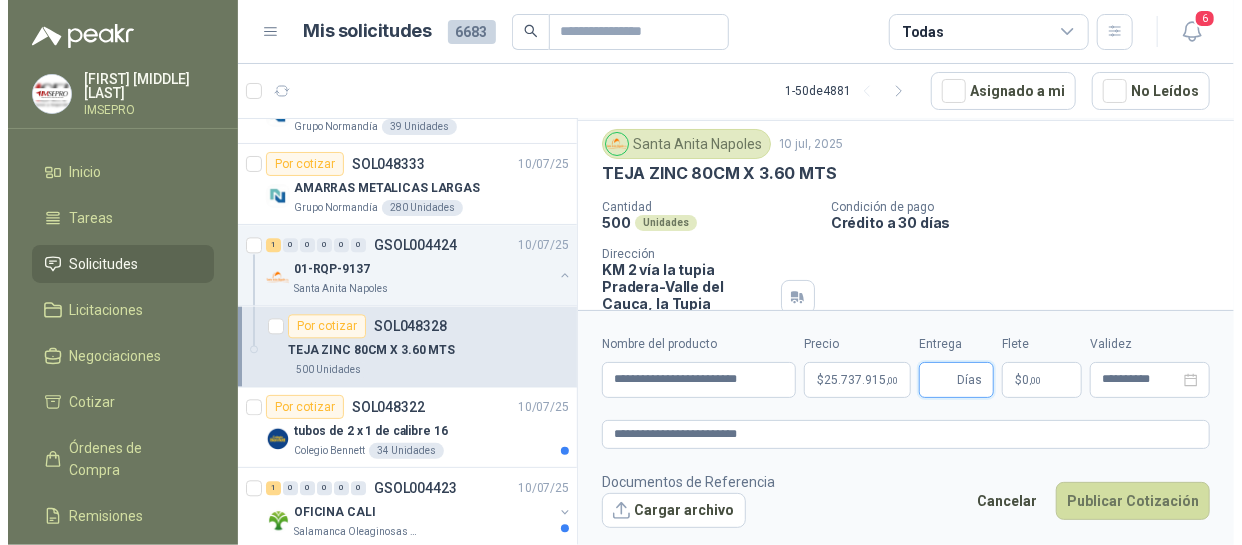 scroll, scrollTop: 0, scrollLeft: 0, axis: both 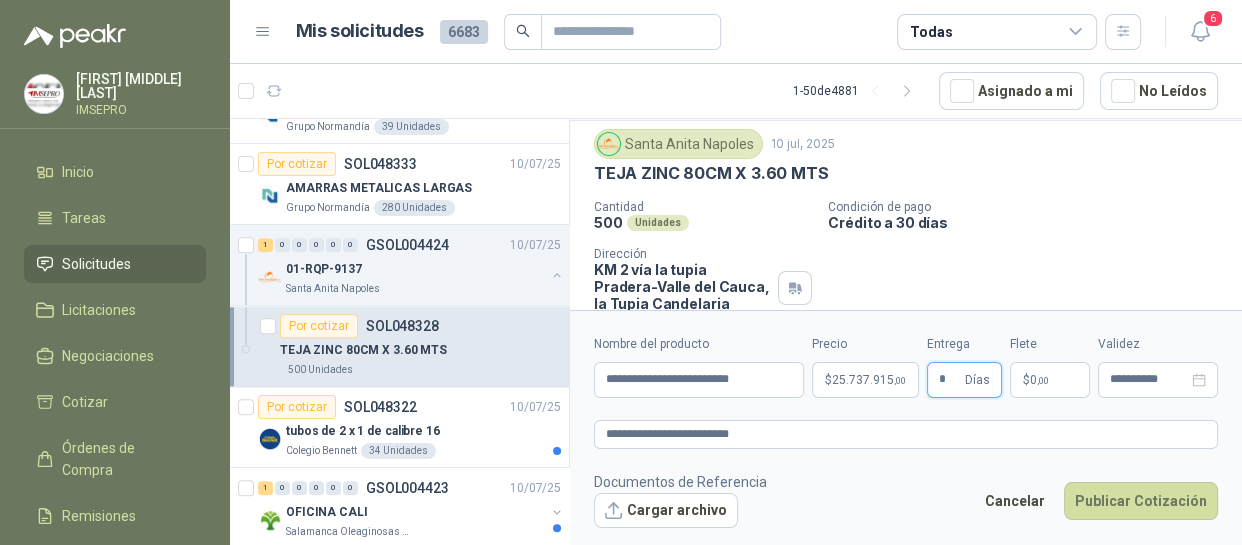 type on "*" 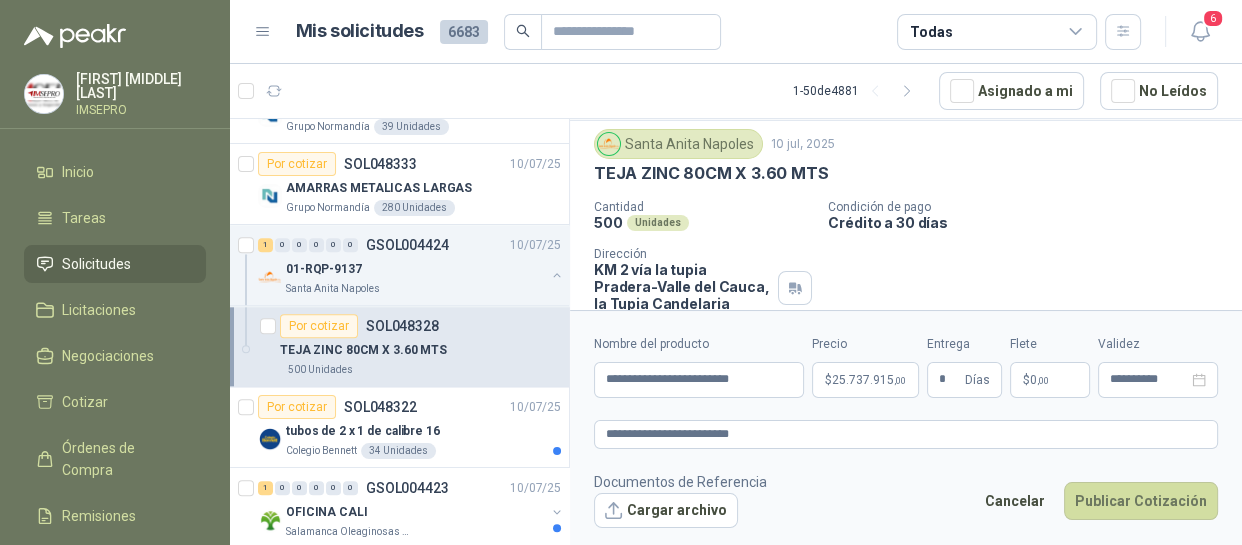click on "$" at bounding box center [1026, 380] 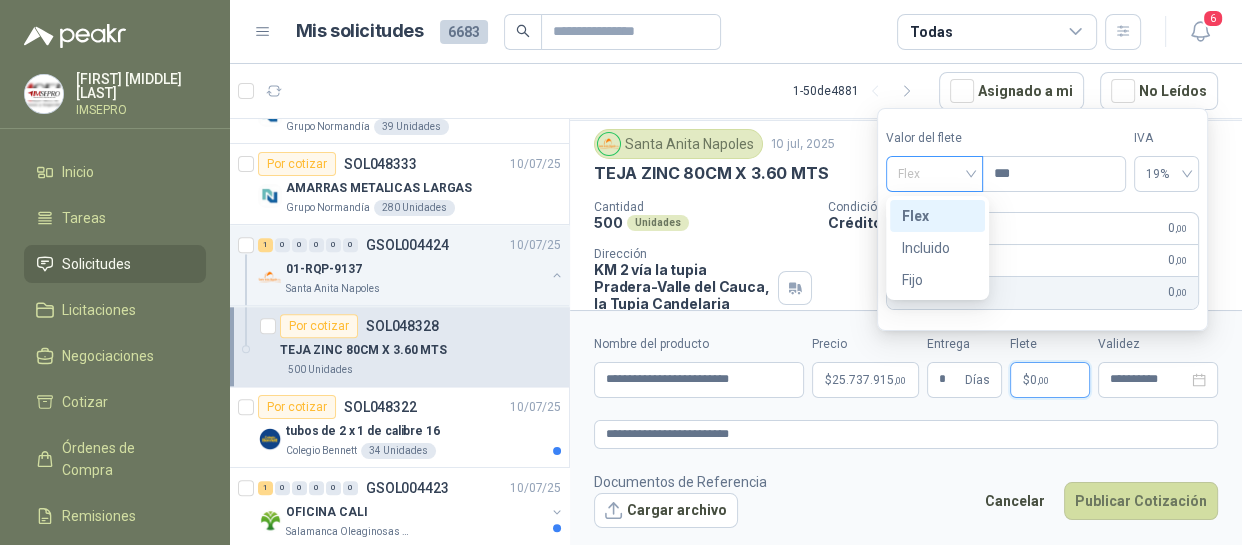click on "Flex" at bounding box center (934, 174) 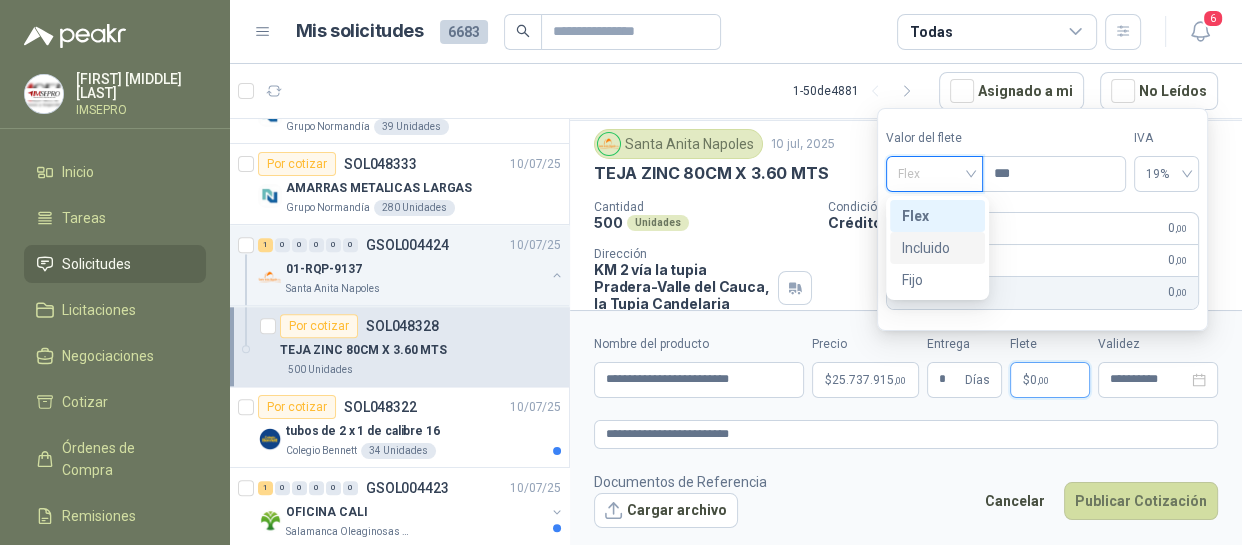click on "Incluido" at bounding box center [937, 248] 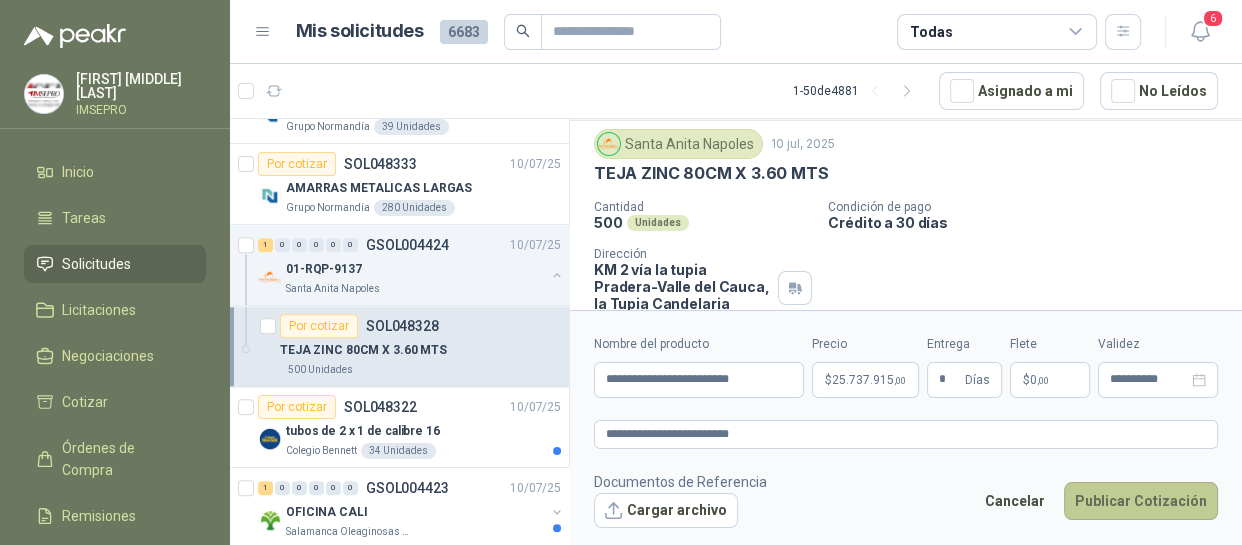 click on "Publicar Cotización" at bounding box center (1141, 501) 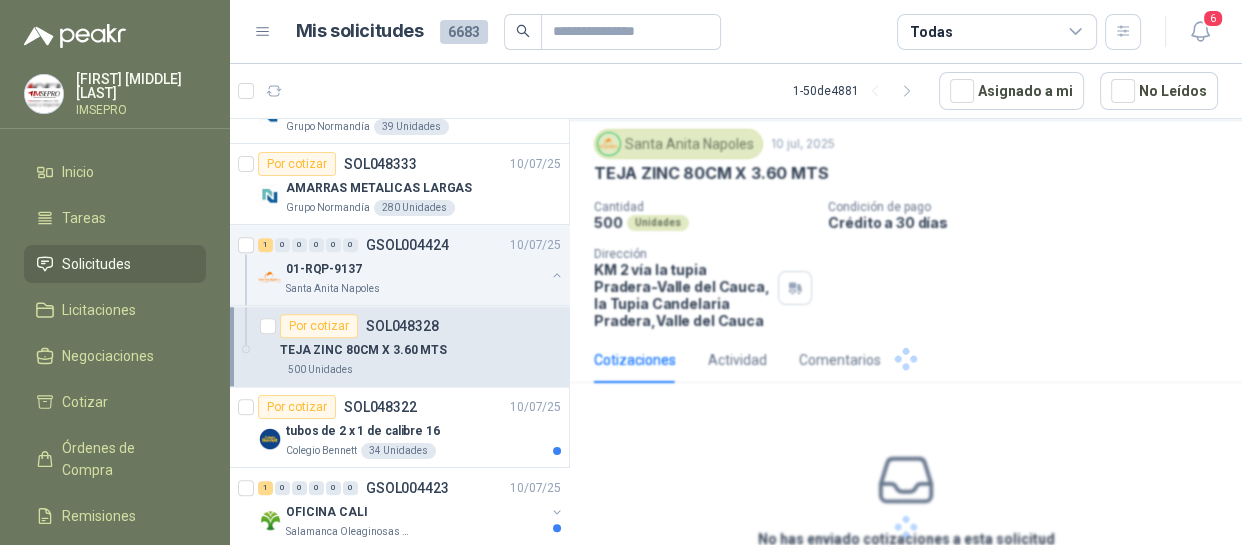scroll, scrollTop: 38, scrollLeft: 0, axis: vertical 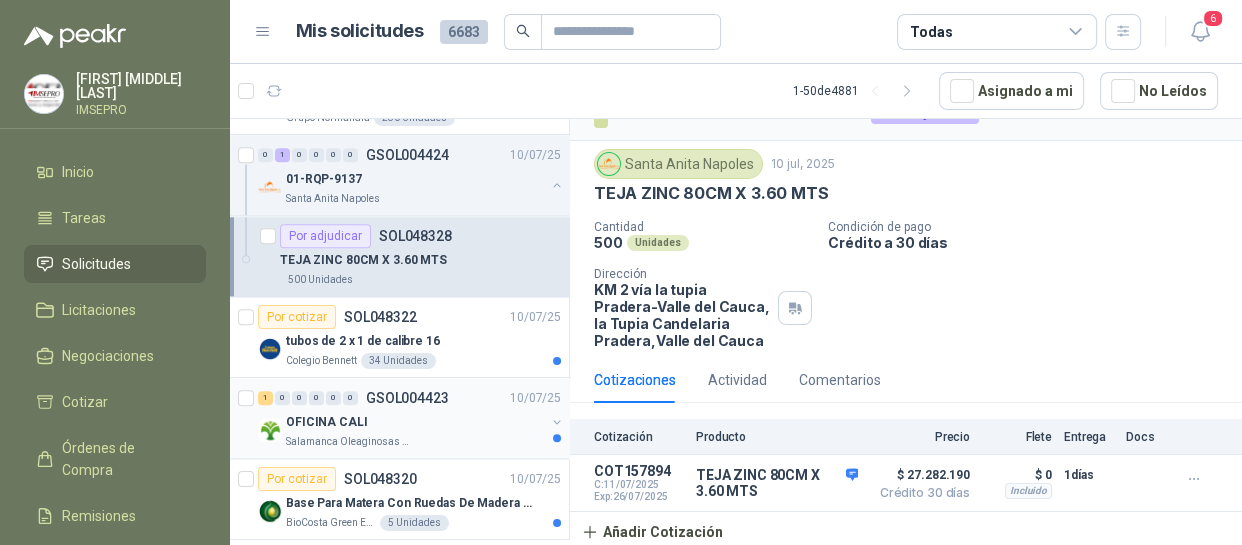 click on "Salamanca Oleaginosas SAS" at bounding box center [415, 442] 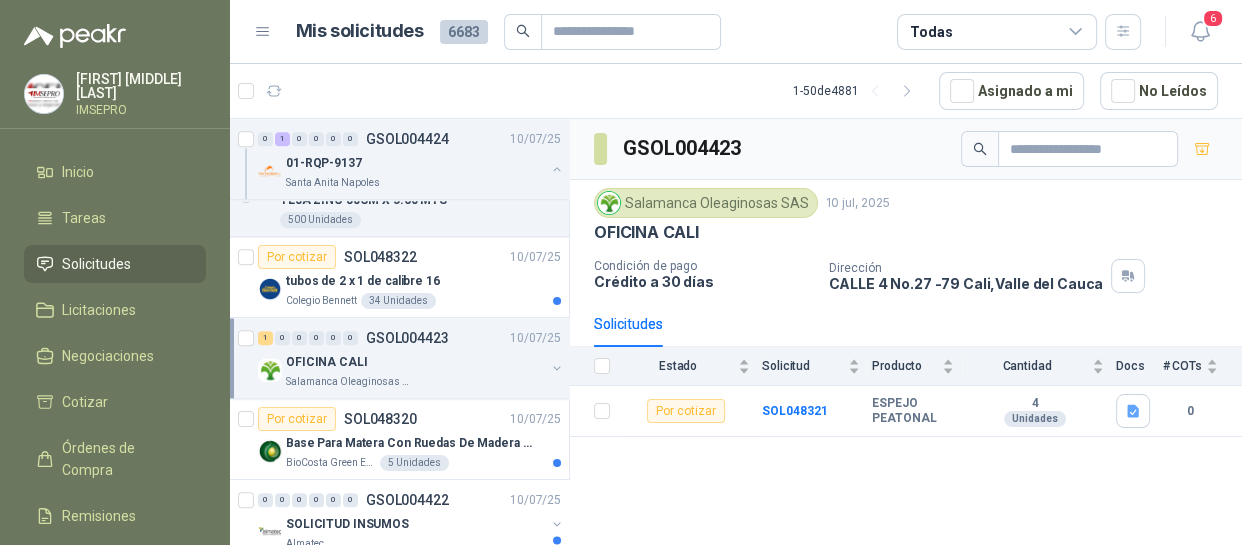 scroll, scrollTop: 2181, scrollLeft: 0, axis: vertical 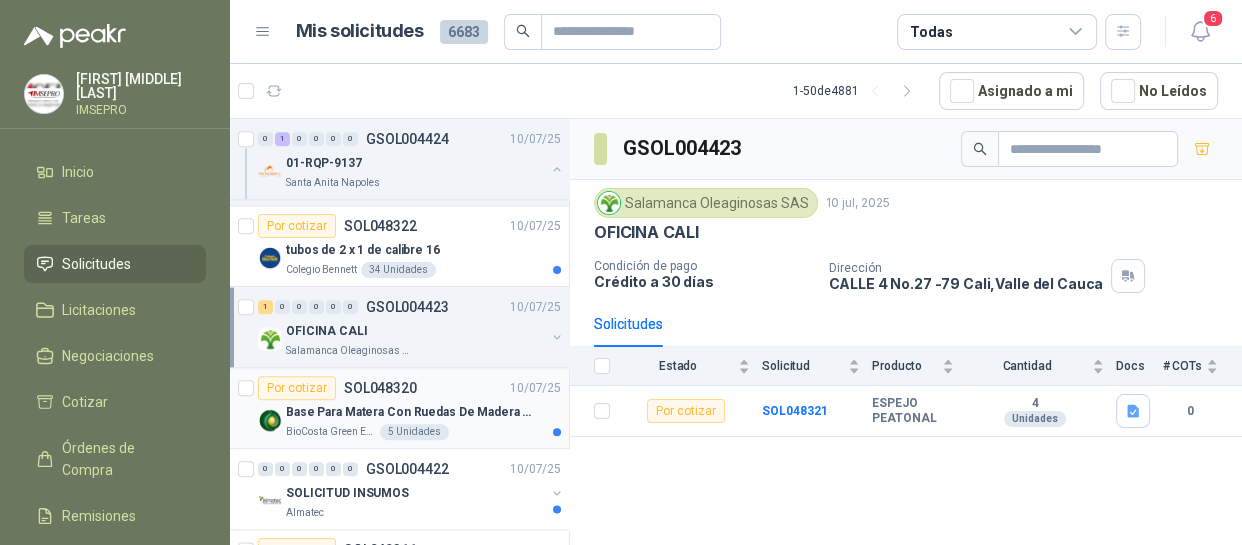 click on "Base Para Matera Con Ruedas De Madera Pino Reforestada Vintage 25cm Resistencia 50Kg" at bounding box center [423, 412] 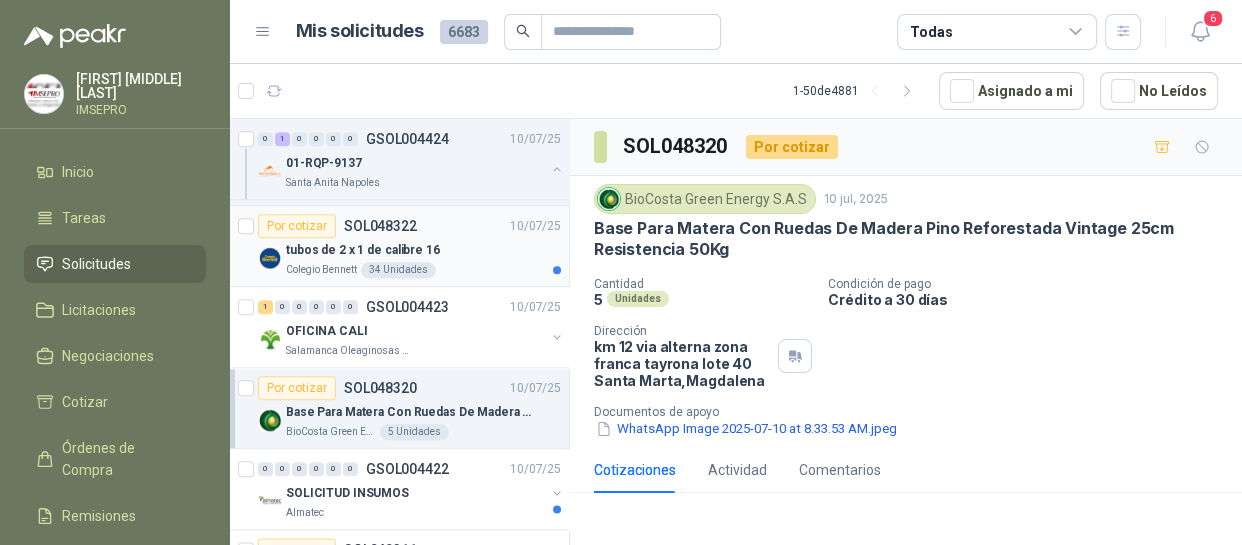click on "34   Unidades" at bounding box center (398, 270) 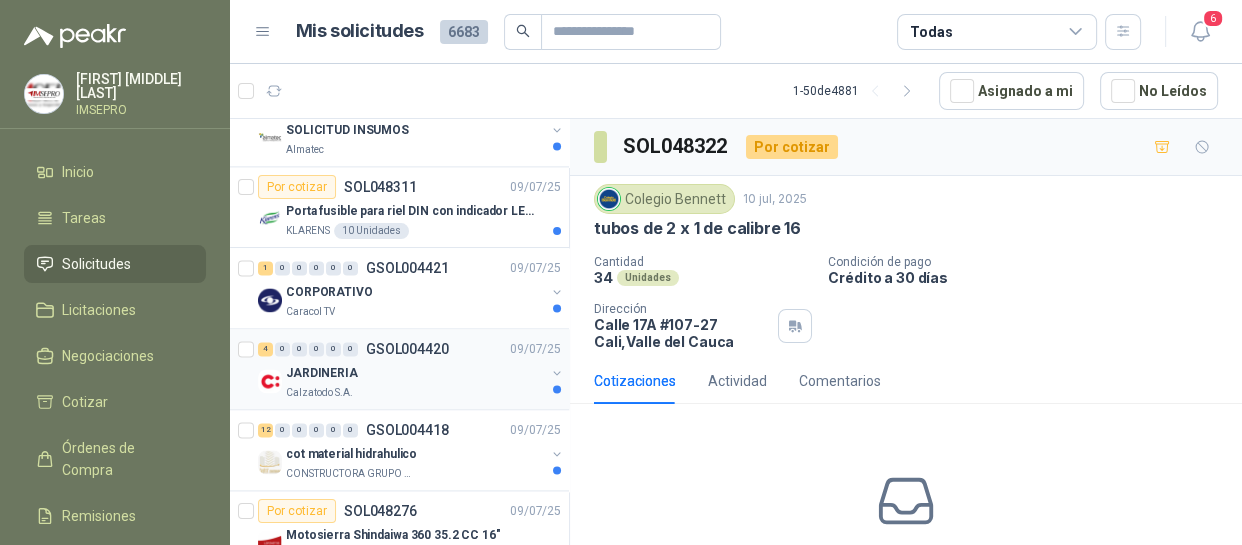 scroll, scrollTop: 2545, scrollLeft: 0, axis: vertical 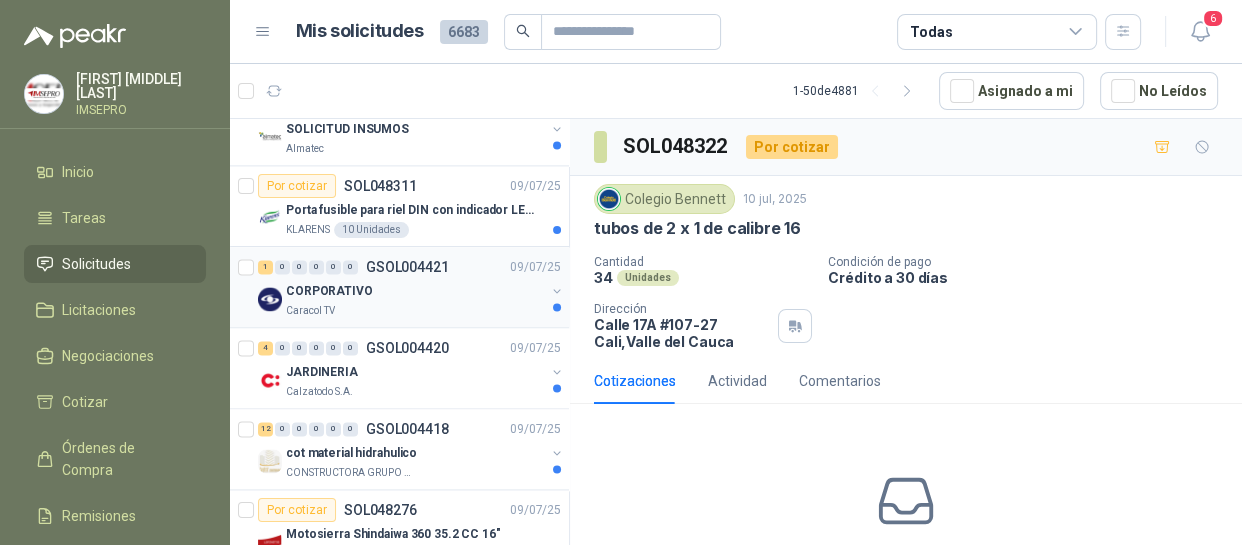 click on "CORPORATIVO" at bounding box center [415, 291] 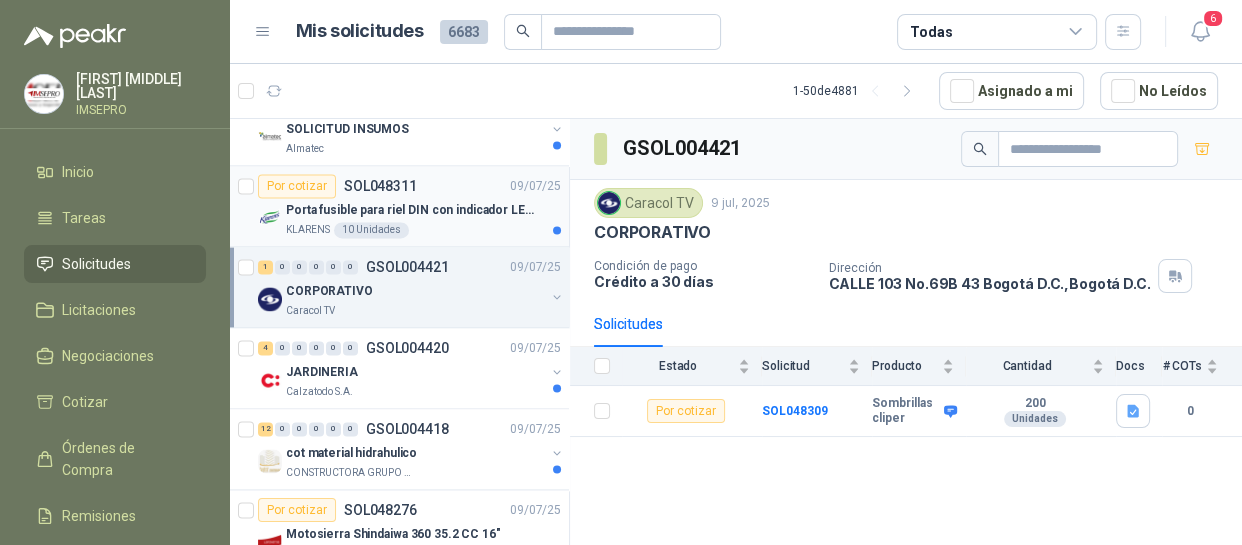 click on "KLARENS 10   Unidades" at bounding box center [423, 230] 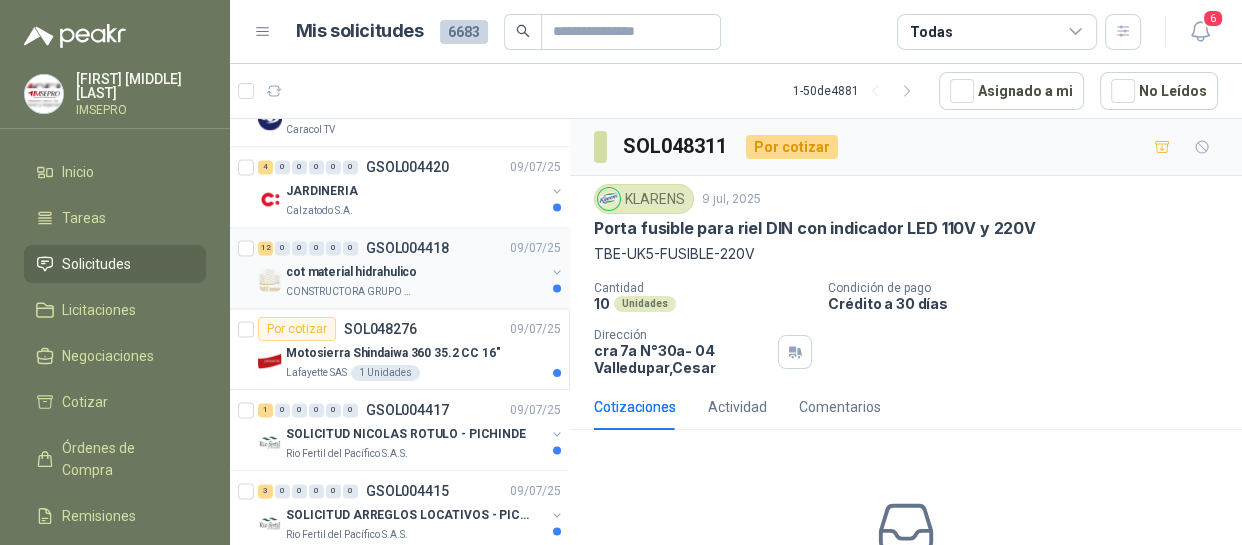 scroll, scrollTop: 2727, scrollLeft: 0, axis: vertical 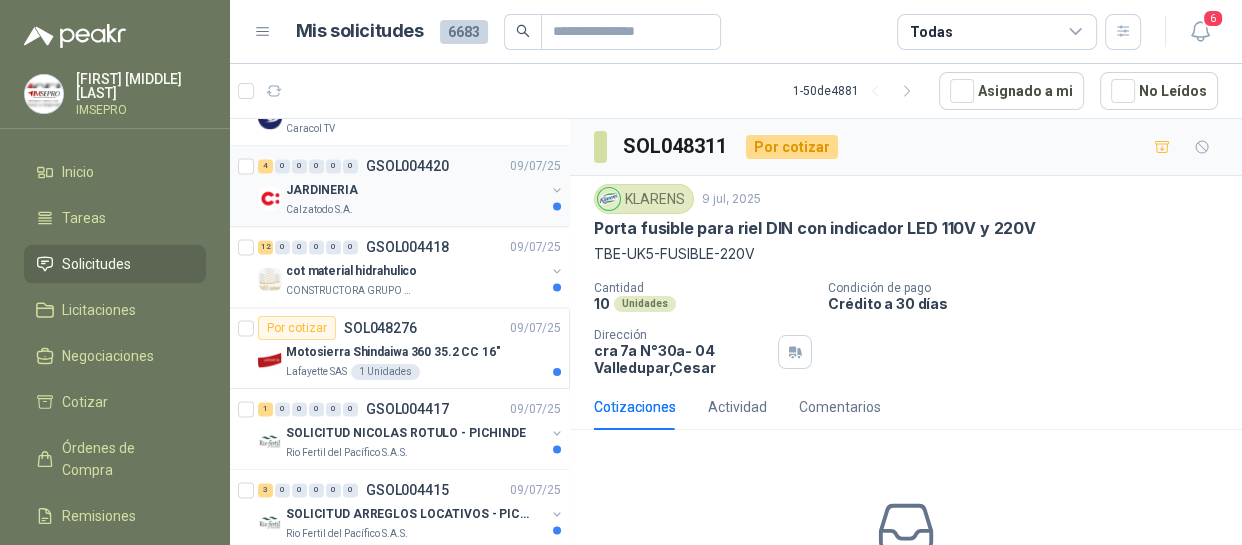 click on "JARDINERIA" at bounding box center (415, 190) 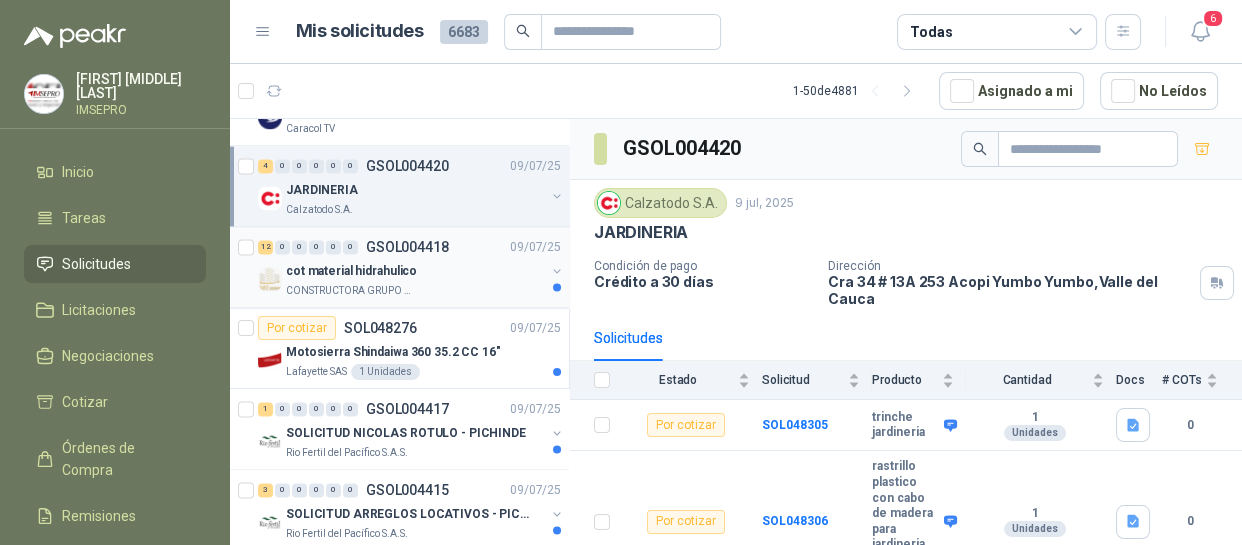 scroll, scrollTop: 2818, scrollLeft: 0, axis: vertical 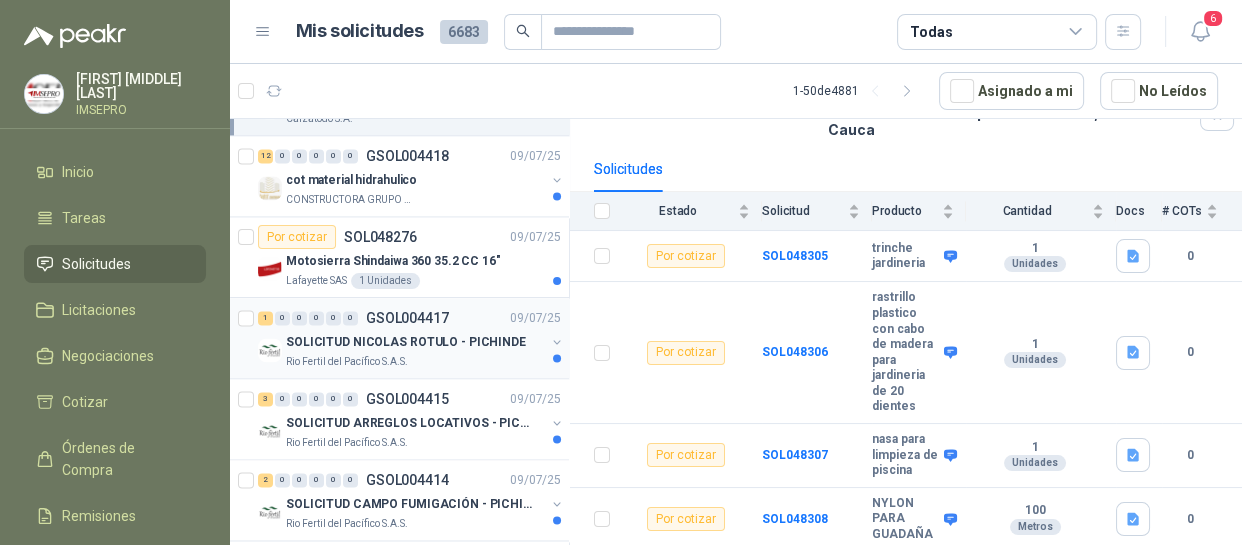 click on "SOLICITUD NICOLAS ROTULO - PICHINDE" at bounding box center (406, 342) 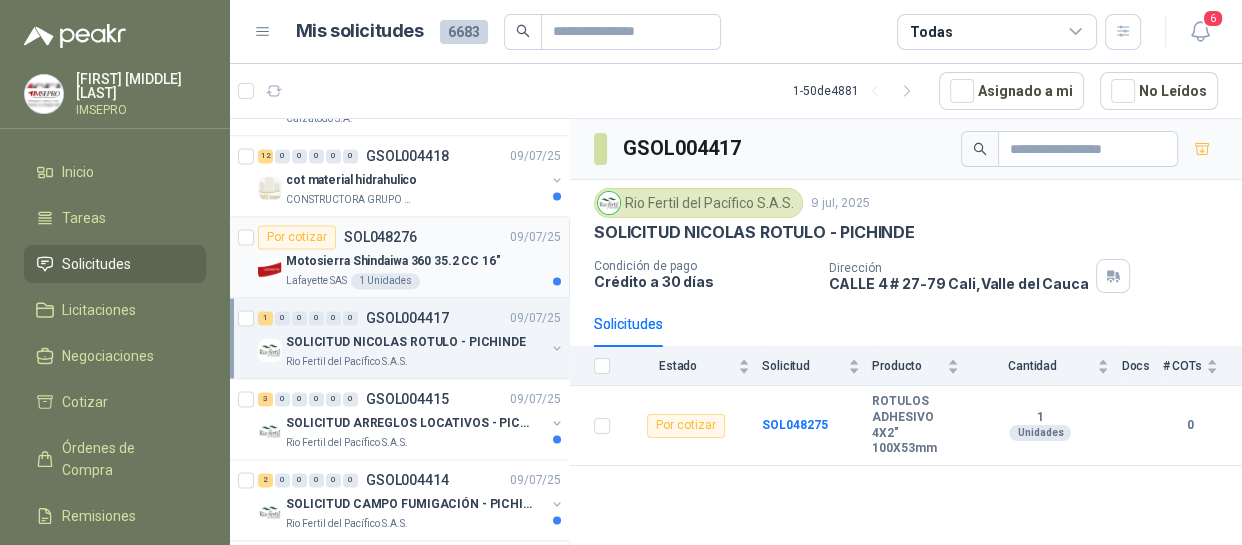 click on "Motosierra Shindaiwa 360 35.2 CC 16"" at bounding box center [393, 261] 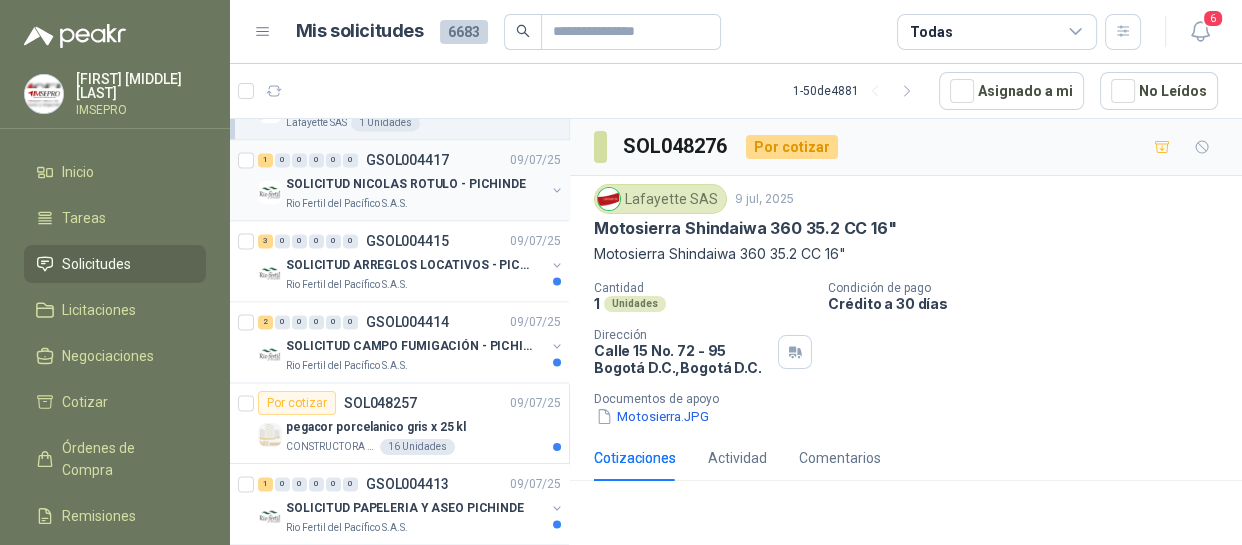 scroll, scrollTop: 3000, scrollLeft: 0, axis: vertical 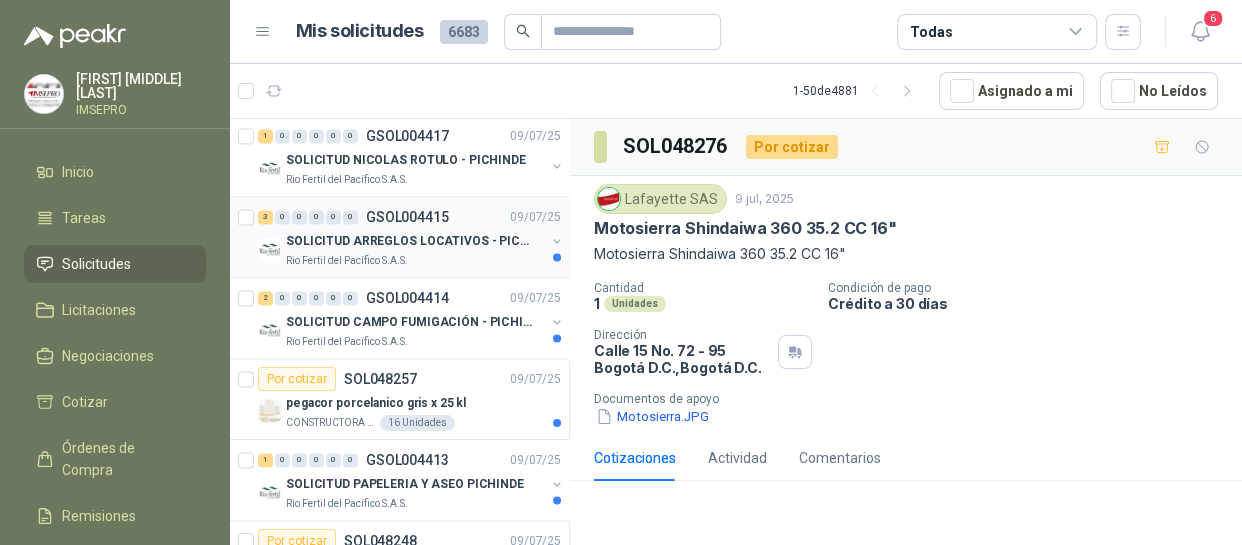 click on "Rio Fertil del Pacífico S.A.S." at bounding box center [415, 261] 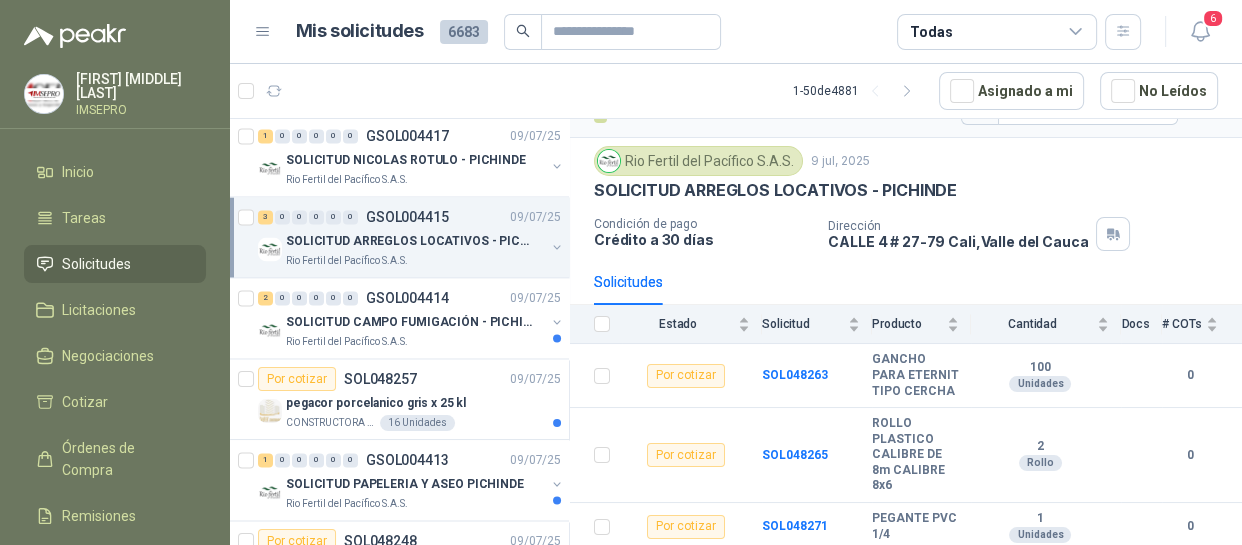 scroll, scrollTop: 72, scrollLeft: 0, axis: vertical 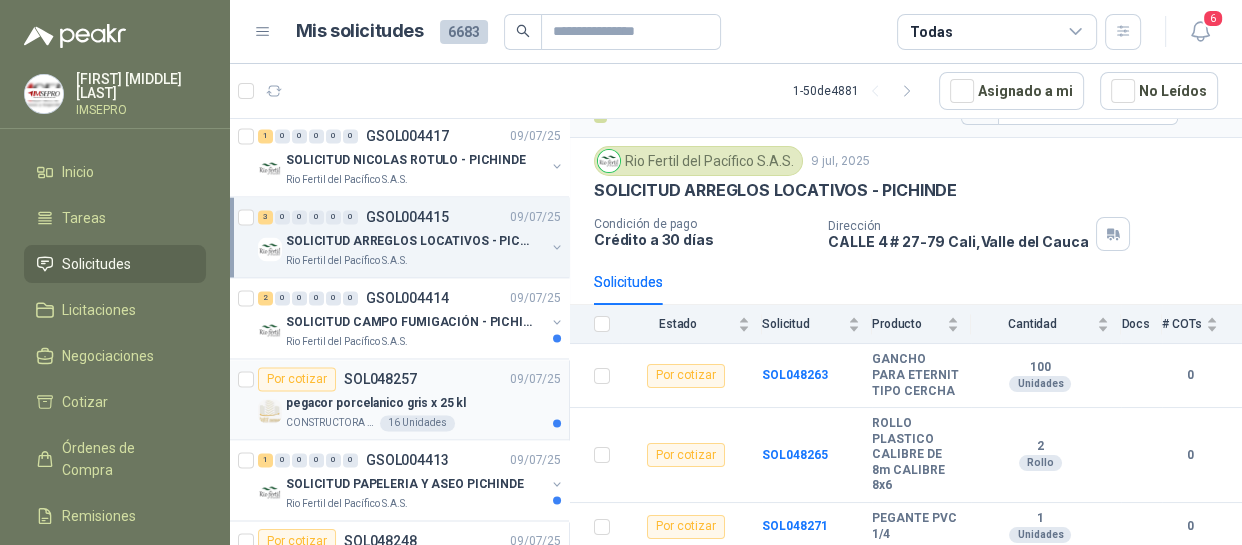 click on "Por cotizar SOL048257 09/07/25" at bounding box center (409, 379) 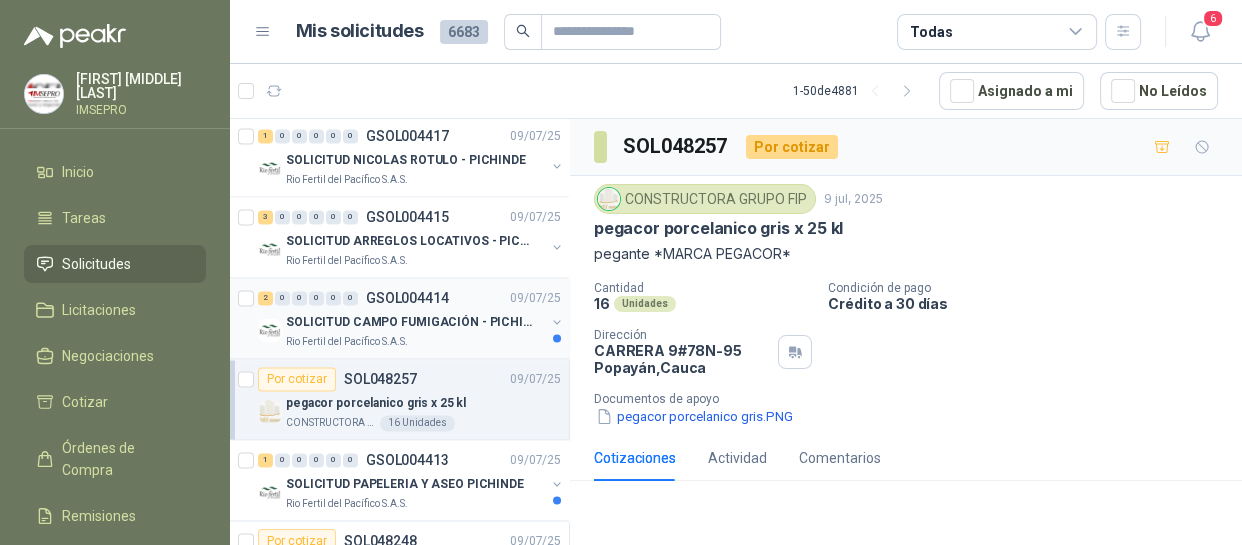 click on "Rio Fertil del Pacífico S.A.S." at bounding box center (415, 342) 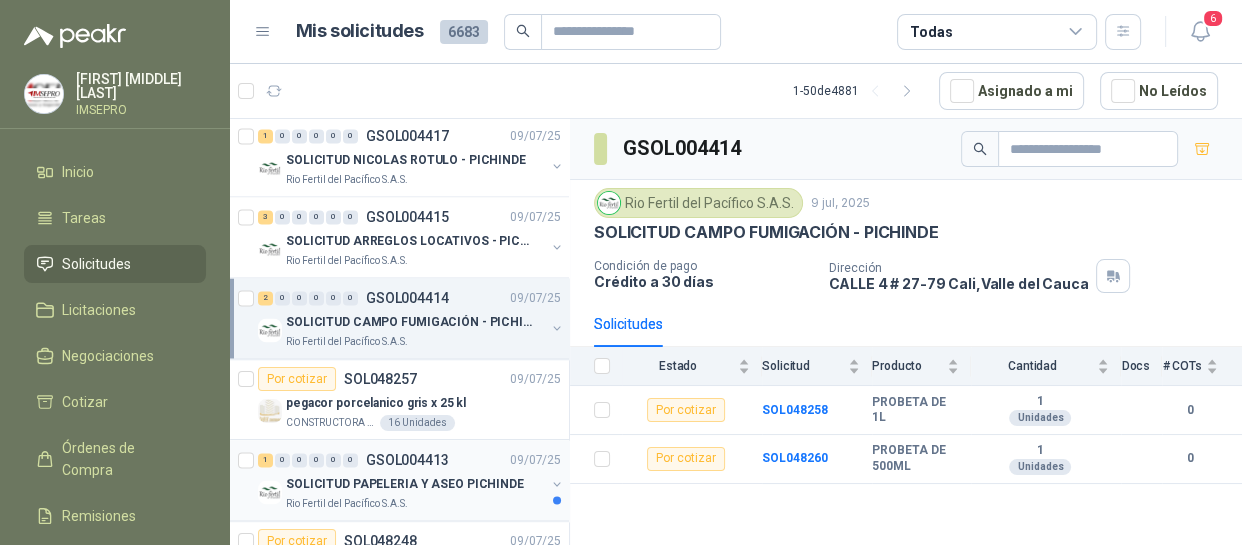 scroll, scrollTop: 3090, scrollLeft: 0, axis: vertical 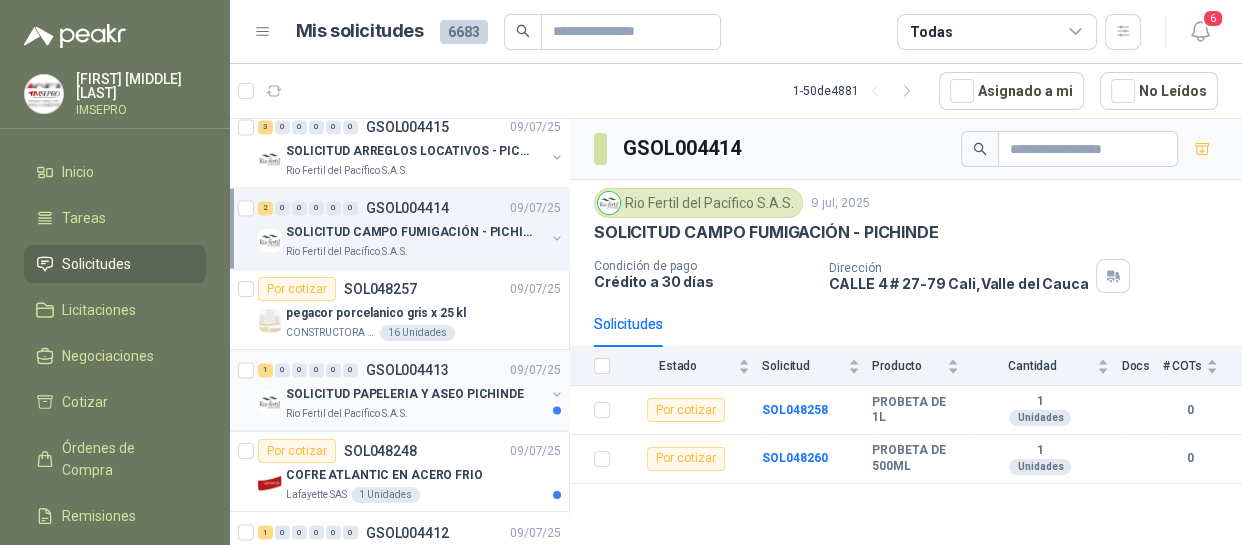 click on "SOLICITUD PAPELERIA Y ASEO PICHINDE" at bounding box center (405, 394) 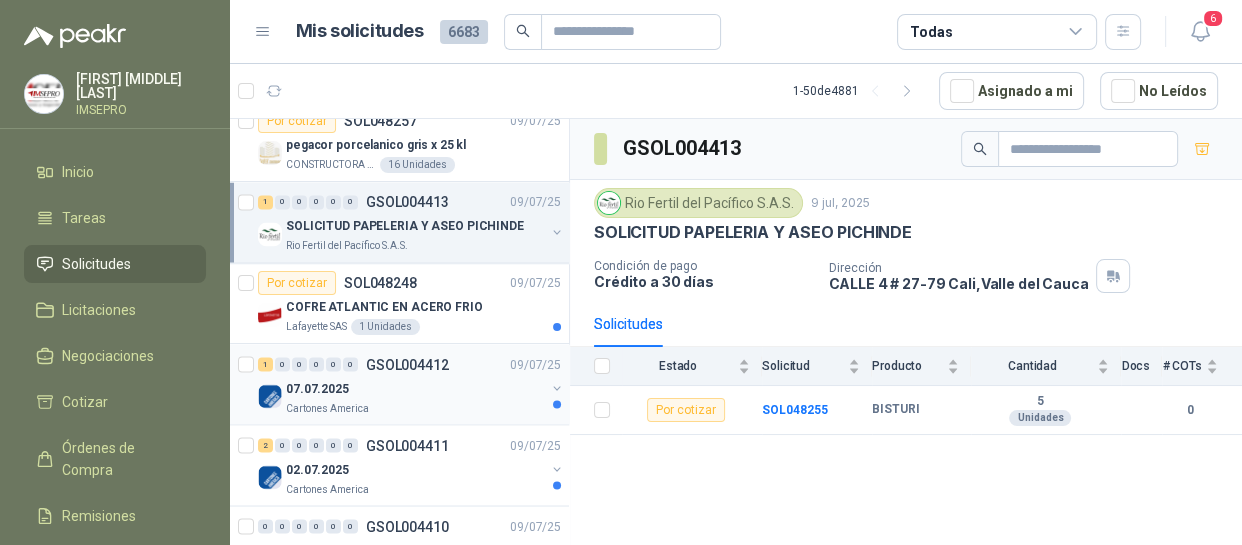 scroll, scrollTop: 3272, scrollLeft: 0, axis: vertical 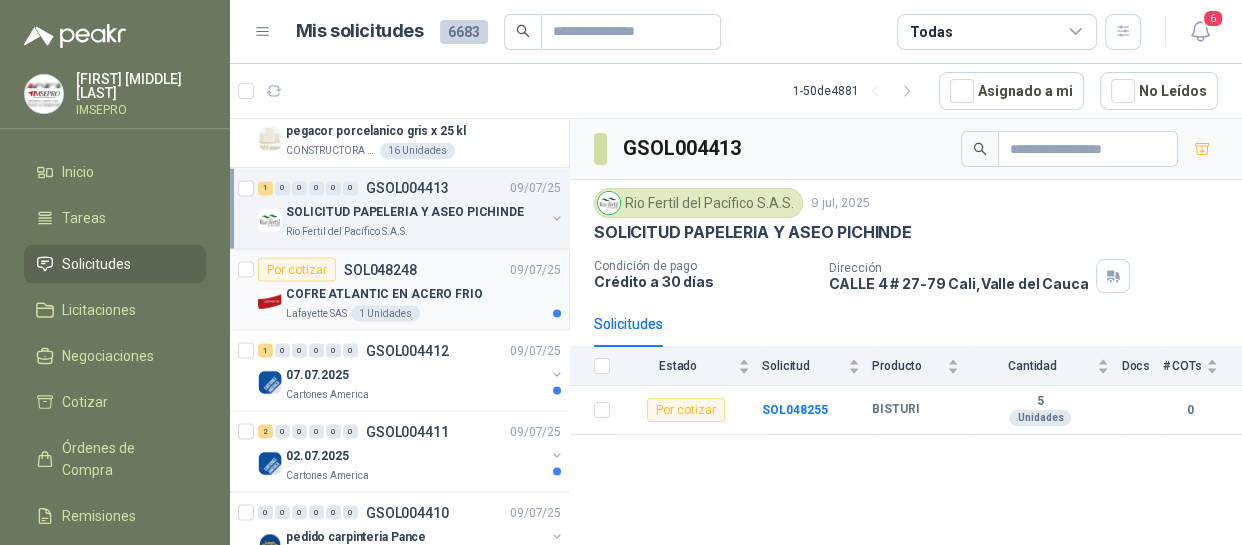 click on "1   Unidades" at bounding box center (385, 313) 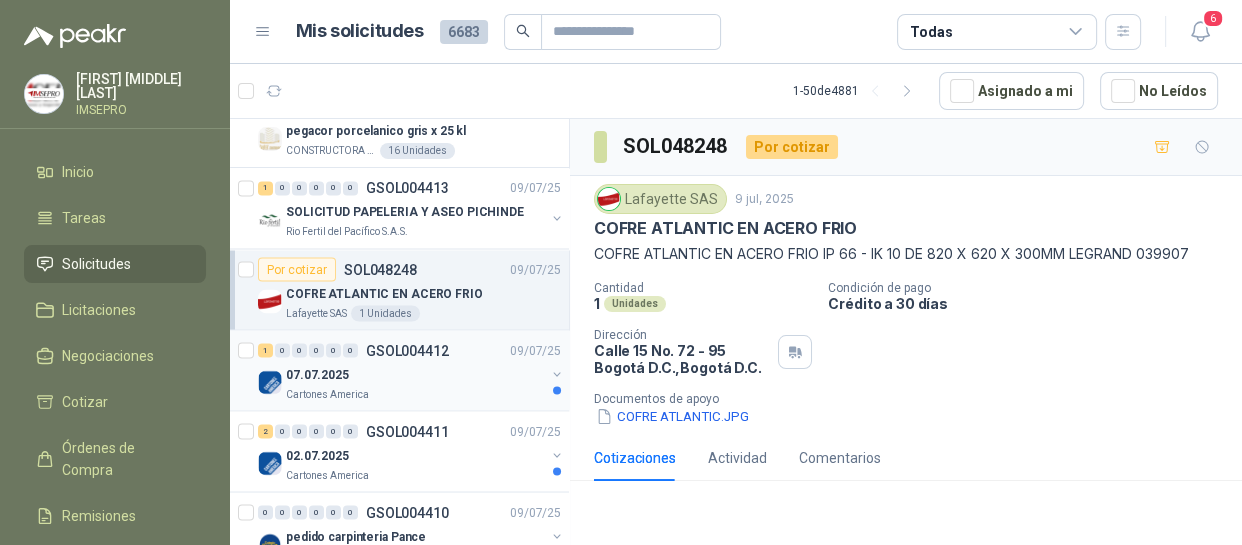 click on "07.07.2025" at bounding box center [415, 374] 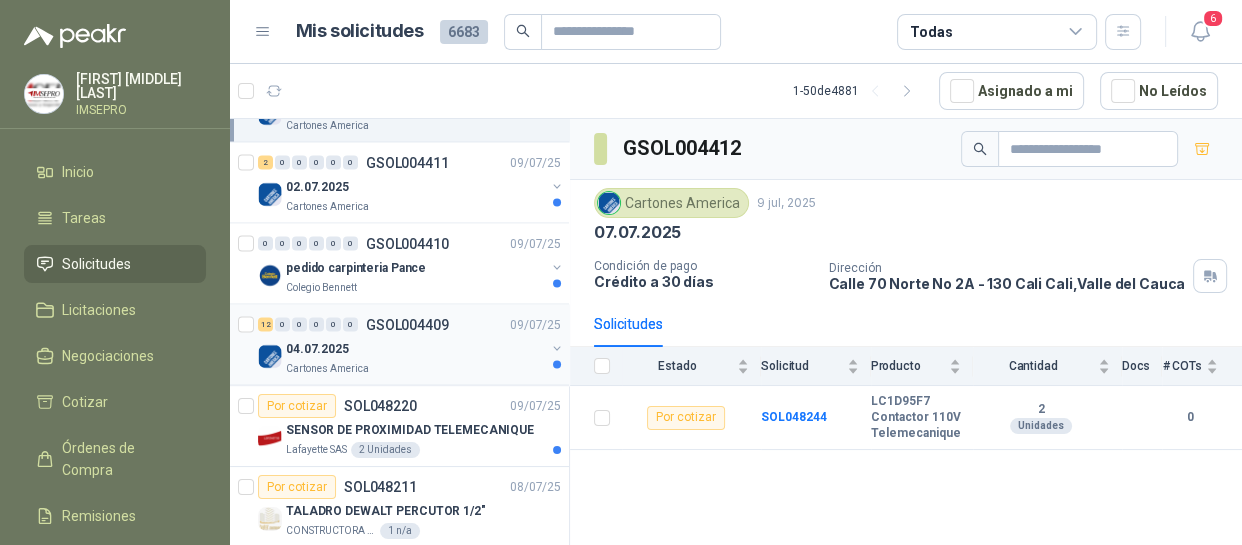 scroll, scrollTop: 3545, scrollLeft: 0, axis: vertical 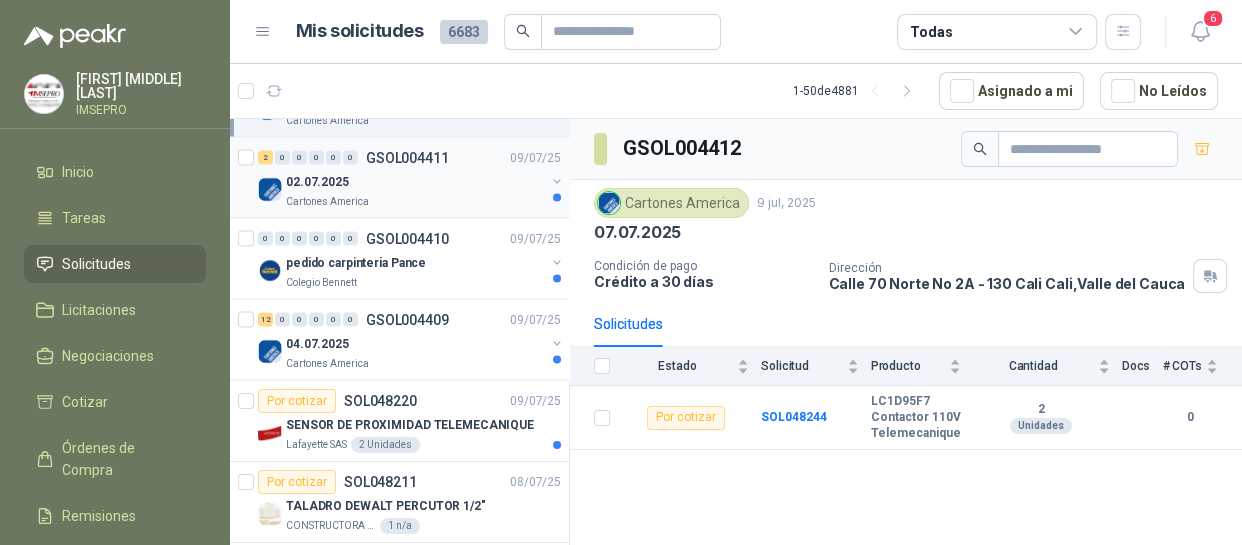 click on "02.07.2025" at bounding box center (415, 182) 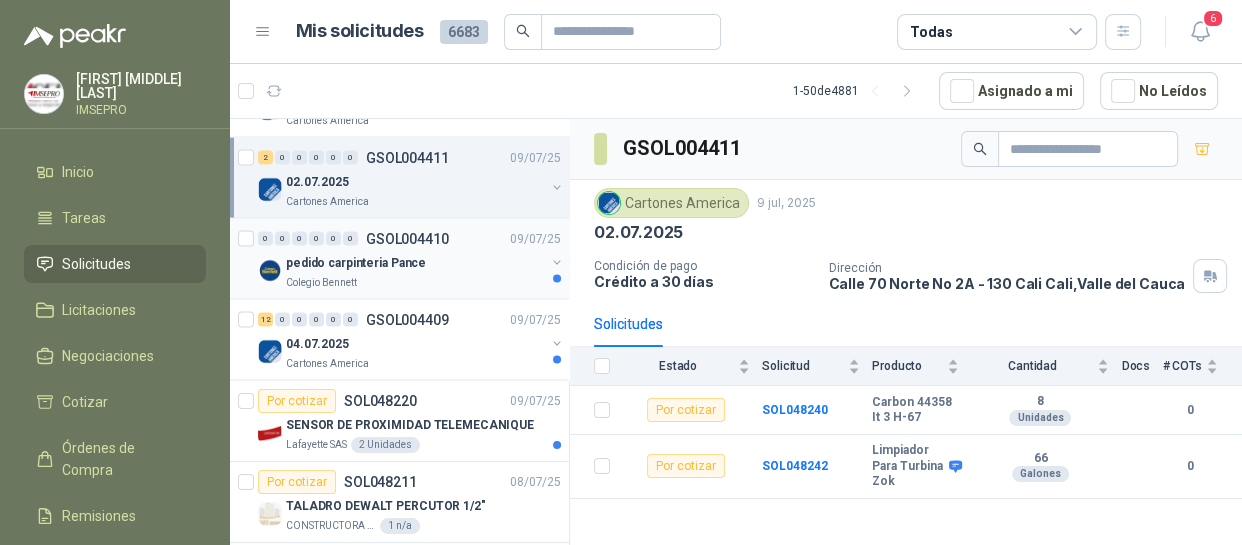 click on "pedido carpinteria Pance" at bounding box center (415, 263) 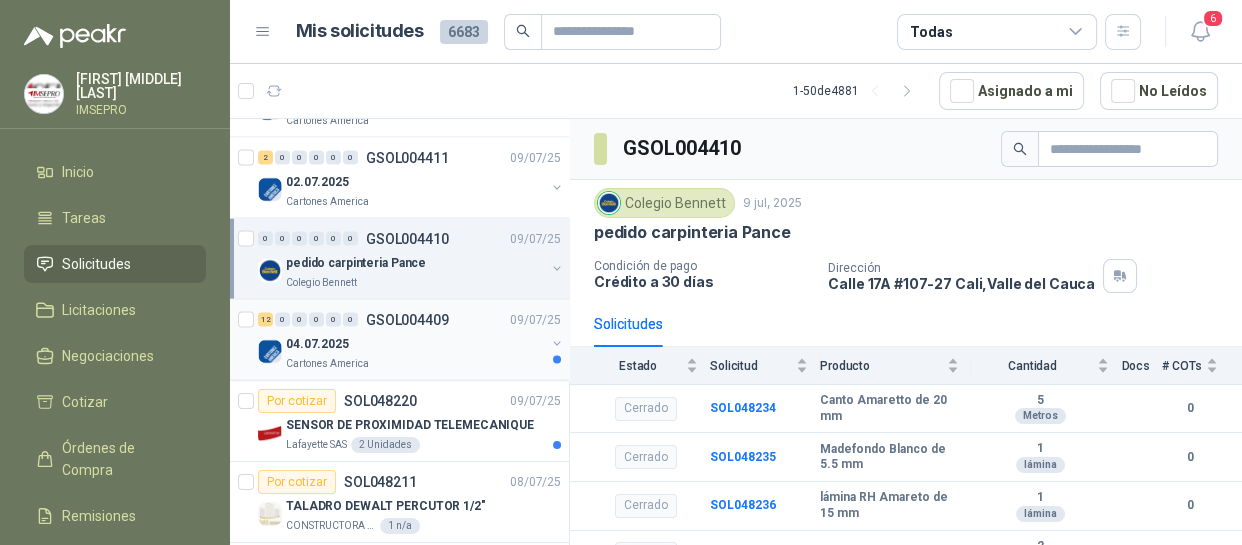 click on "04.07.2025" at bounding box center [415, 344] 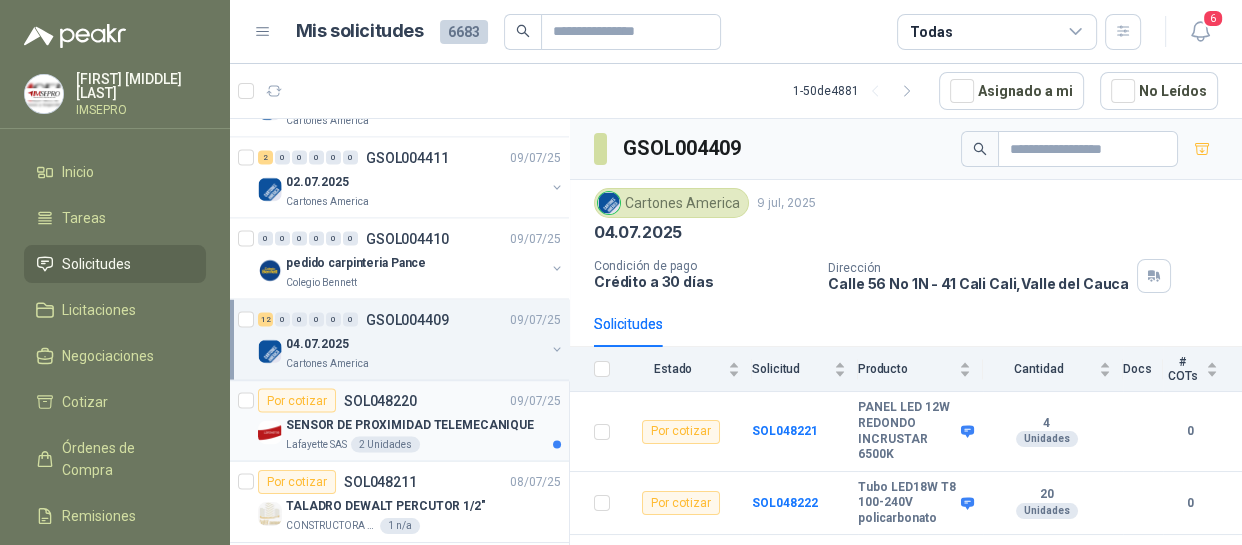 click on "SENSOR DE PROXIMIDAD TELEMECANIQUE" at bounding box center [410, 425] 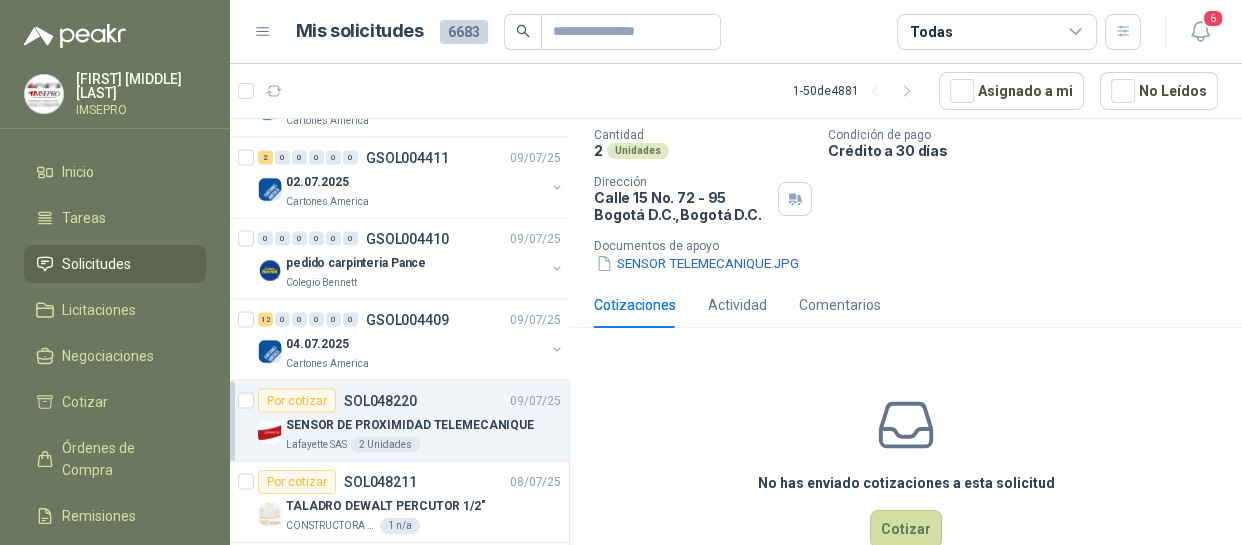 scroll, scrollTop: 181, scrollLeft: 0, axis: vertical 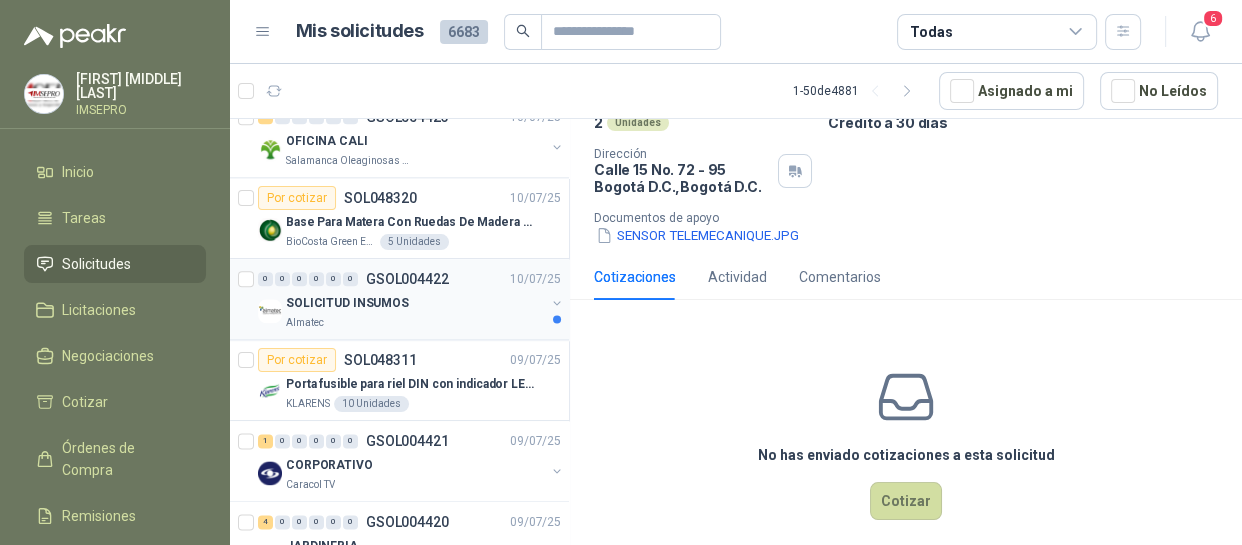 click on "SOLICITUD INSUMOS" at bounding box center [415, 303] 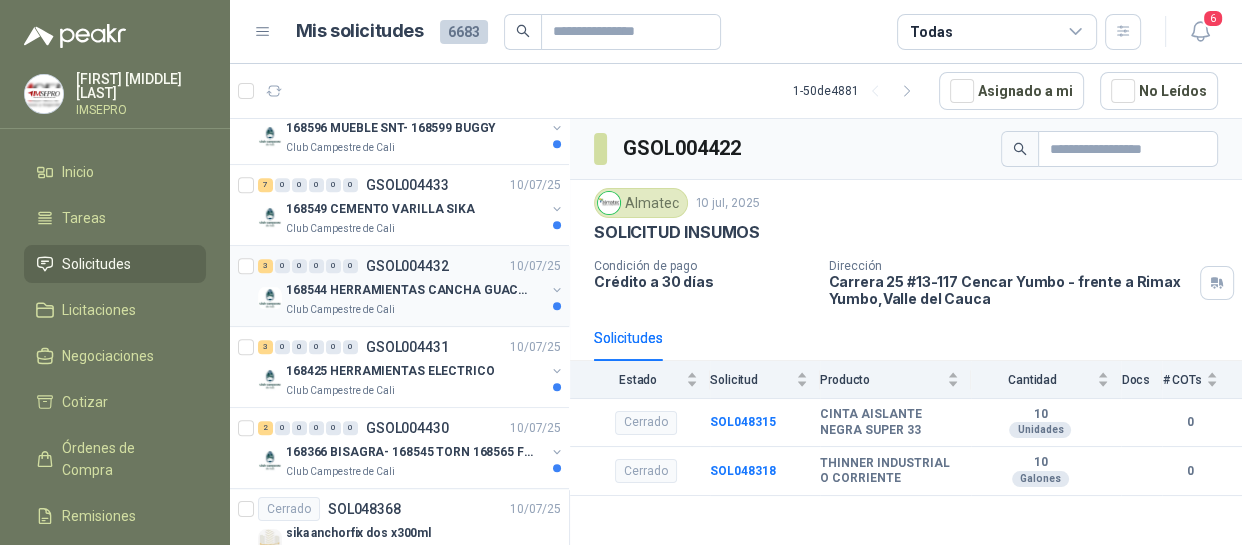 scroll, scrollTop: 1008, scrollLeft: 0, axis: vertical 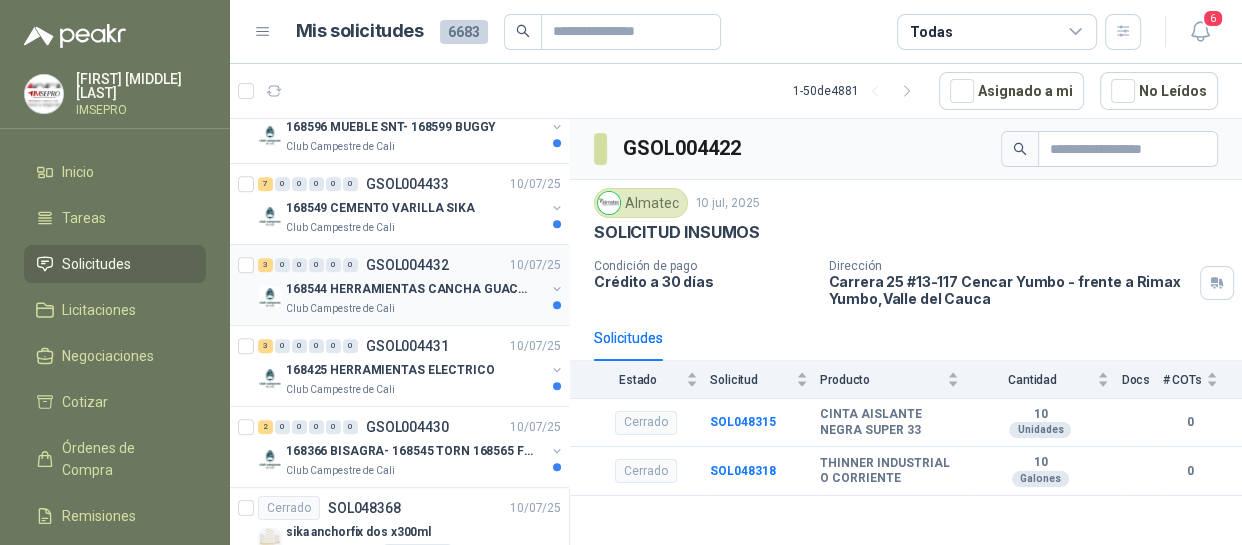 click on "168544 HERRAMIENTAS CANCHA GUACHA" at bounding box center (410, 289) 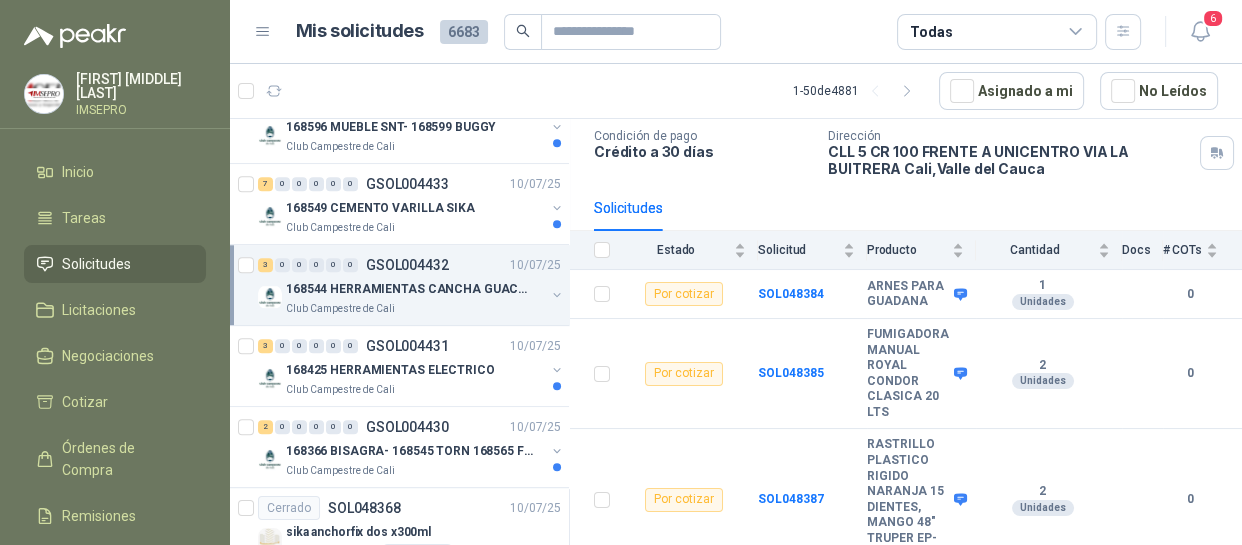 scroll, scrollTop: 150, scrollLeft: 0, axis: vertical 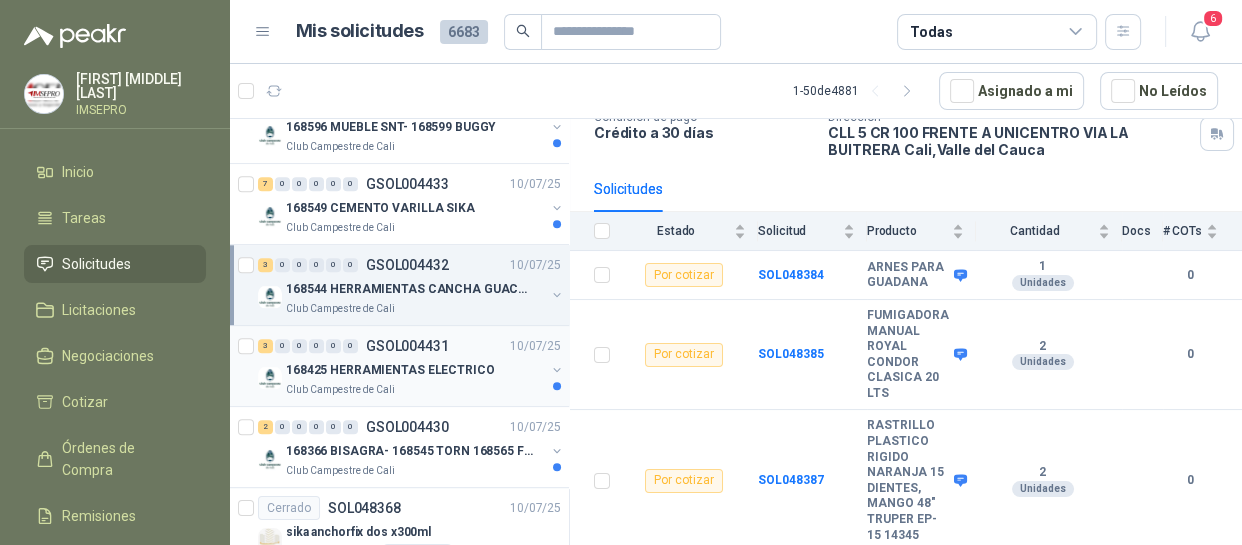 click on "168425 HERRAMIENTAS ELECTRICO" at bounding box center [390, 370] 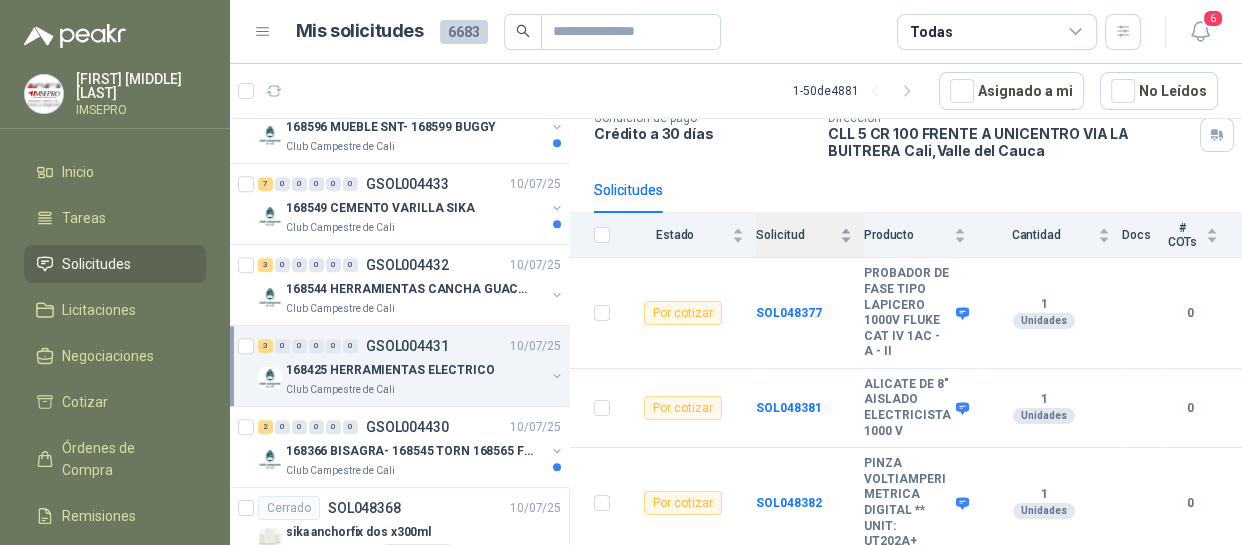 scroll, scrollTop: 149, scrollLeft: 0, axis: vertical 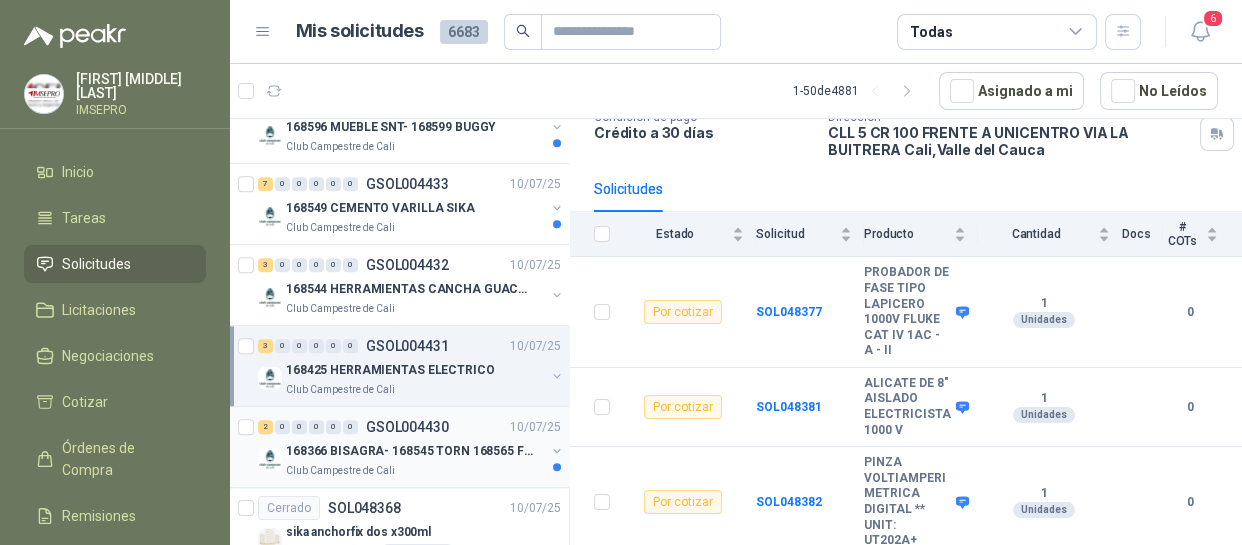 click on "2   0   0   0   0   0   GSOL004430 10/07/25" at bounding box center (411, 427) 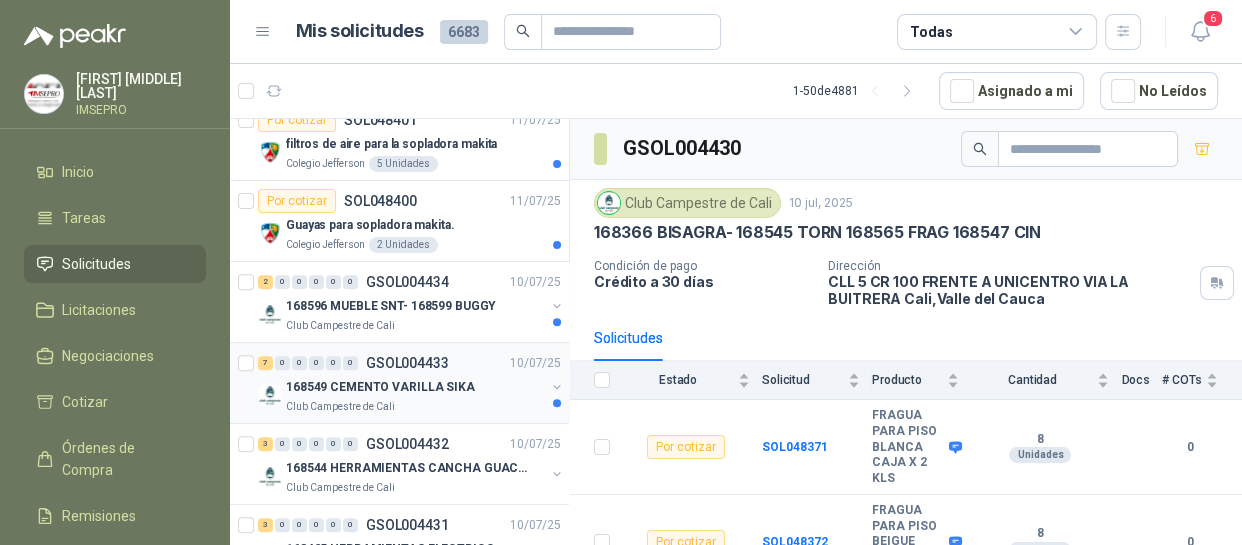 scroll, scrollTop: 917, scrollLeft: 0, axis: vertical 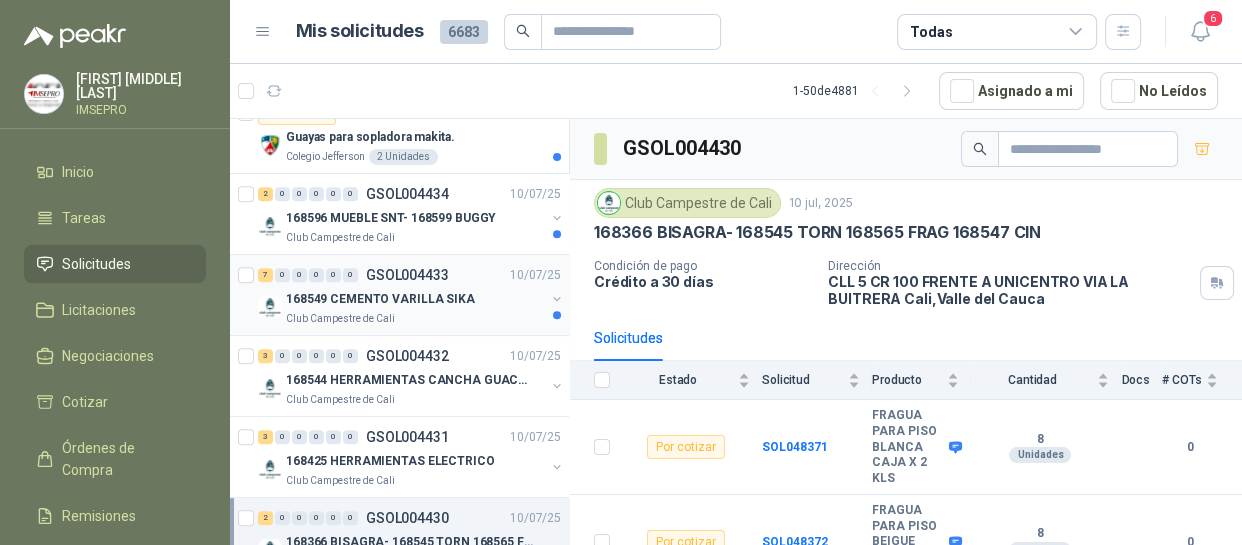 click on "168549 CEMENTO VARILLA SIKA" at bounding box center (380, 299) 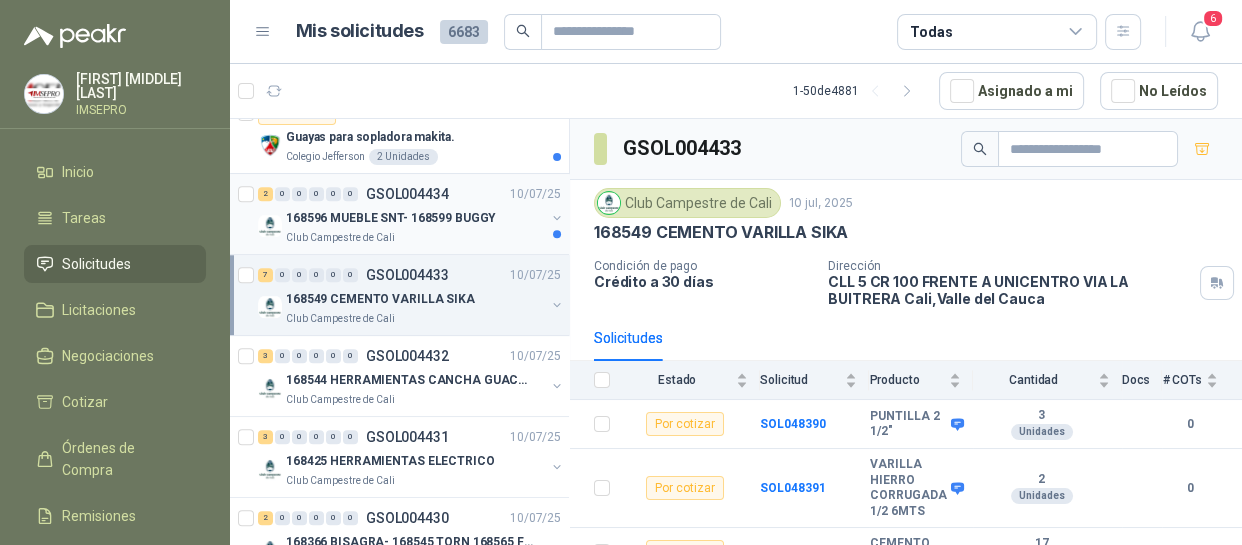 click on "Club Campestre de Cali" at bounding box center (340, 238) 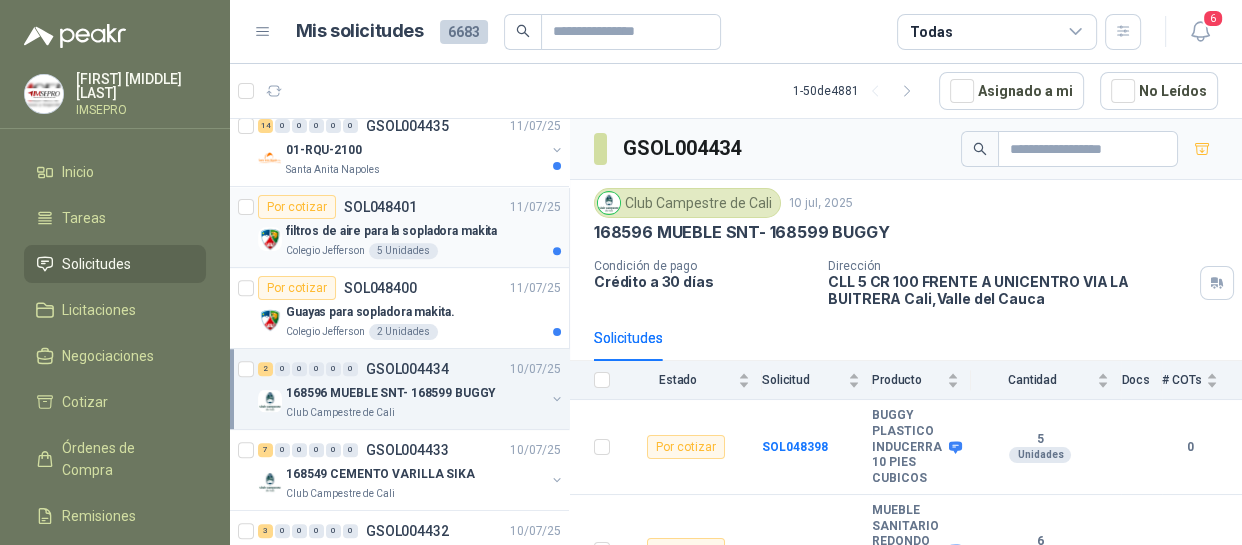 scroll, scrollTop: 735, scrollLeft: 0, axis: vertical 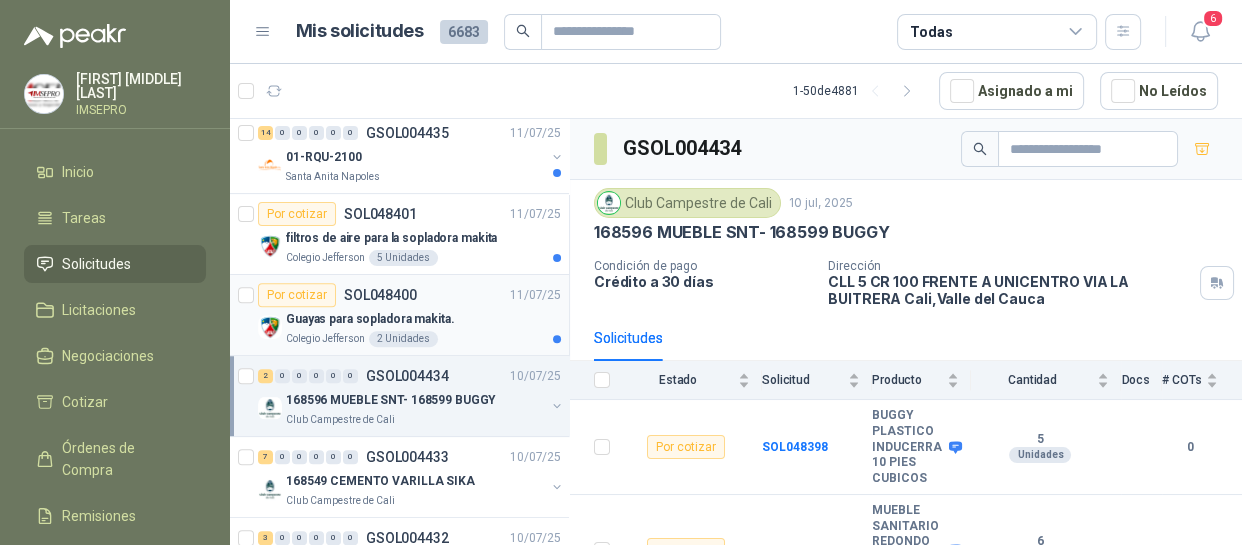 click on "Guayas para sopladora makita." at bounding box center (370, 319) 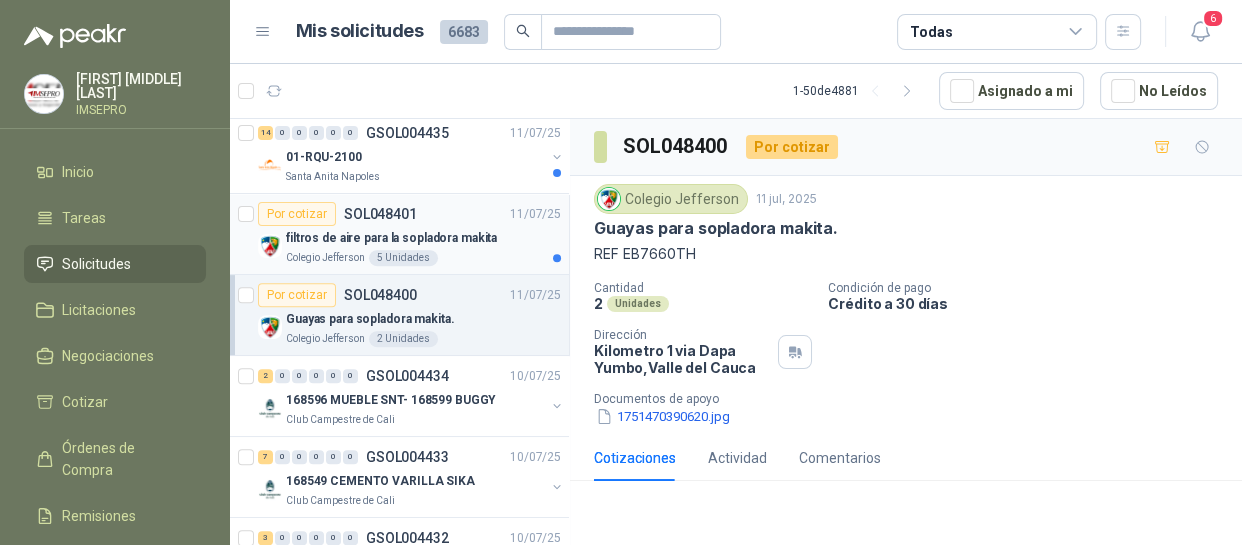 click on "Por cotizar SOL048401 11/07/25    filtros de aire para la sopladora makita Colegio Jefferson 5   Unidades" at bounding box center (399, 234) 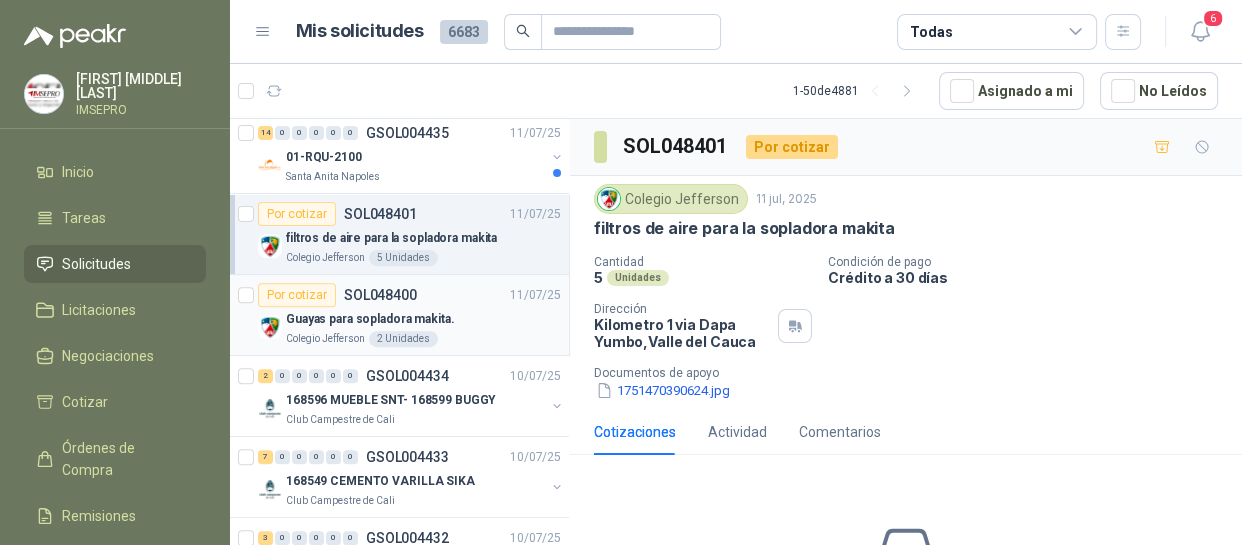 scroll, scrollTop: 553, scrollLeft: 0, axis: vertical 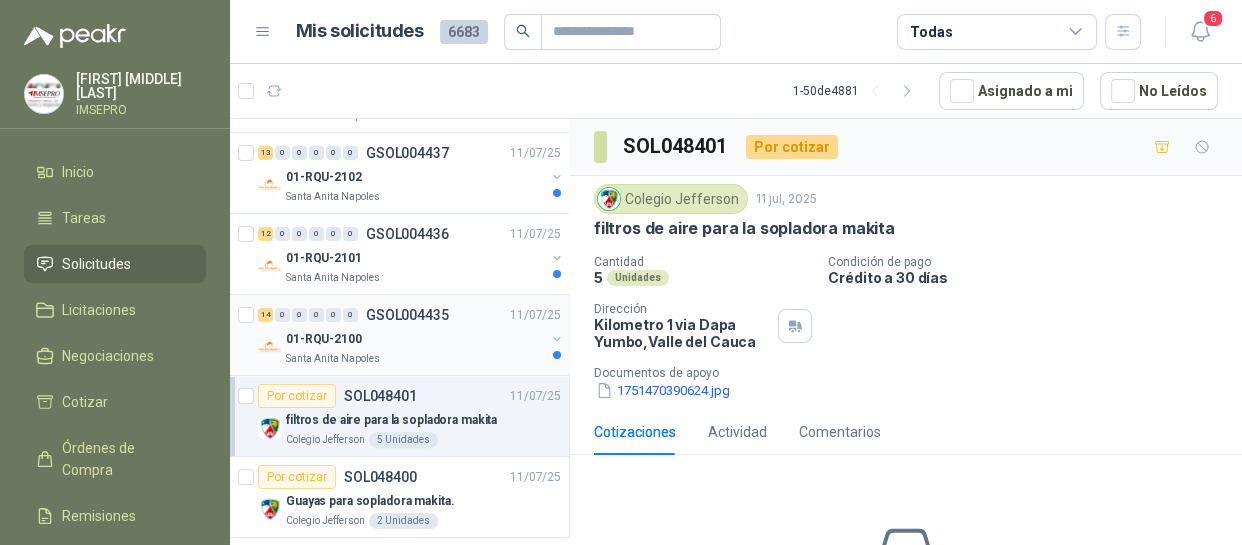 click on "01-RQU-2100" at bounding box center (415, 339) 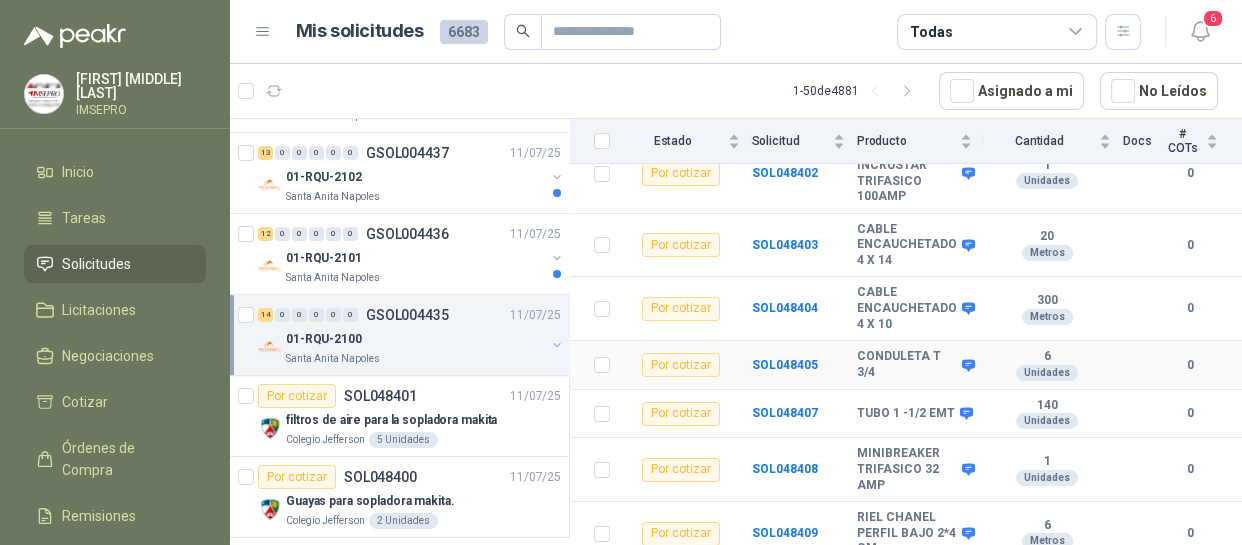 scroll, scrollTop: 0, scrollLeft: 0, axis: both 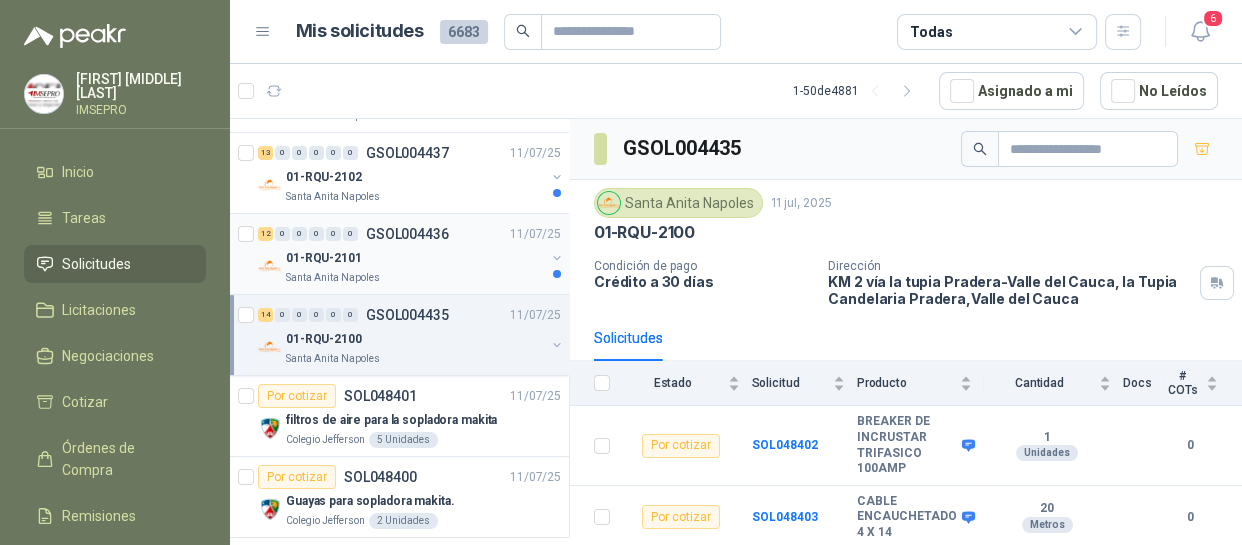 click on "12   0   0   0   0   0   GSOL004436 11/07/25   01-RQU-2101 Santa Anita Napoles" at bounding box center [399, 254] 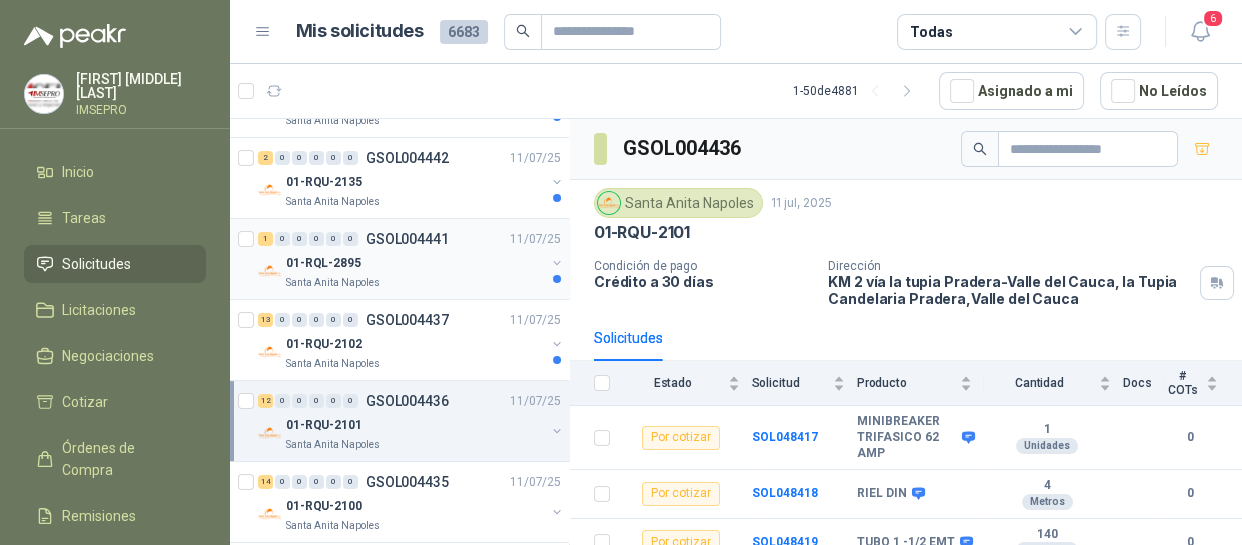 scroll, scrollTop: 371, scrollLeft: 0, axis: vertical 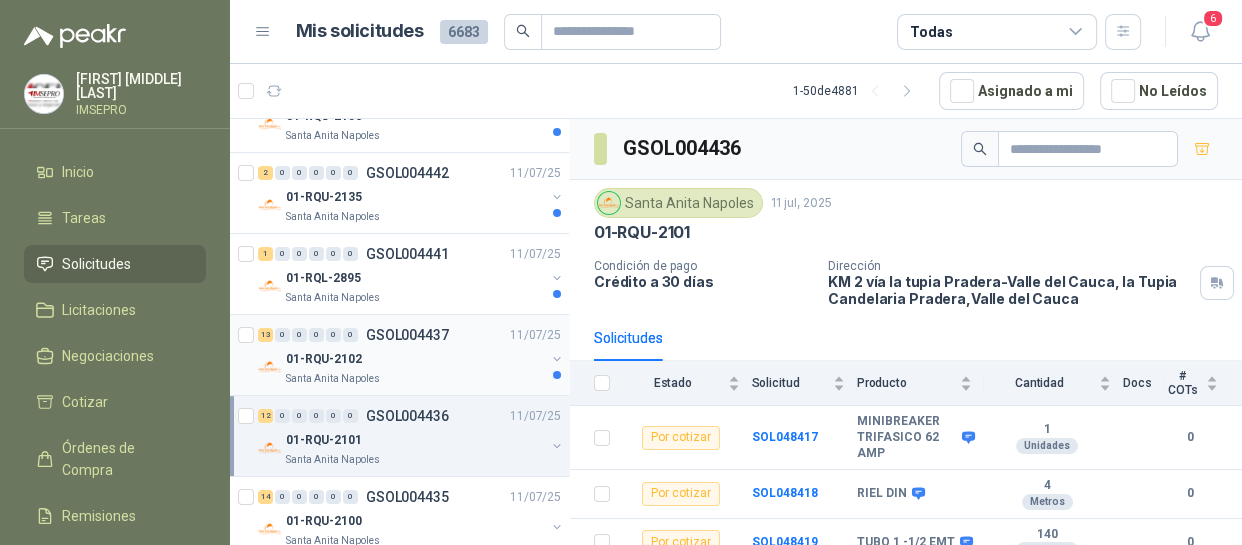click on "01-RQU-2102" at bounding box center (415, 359) 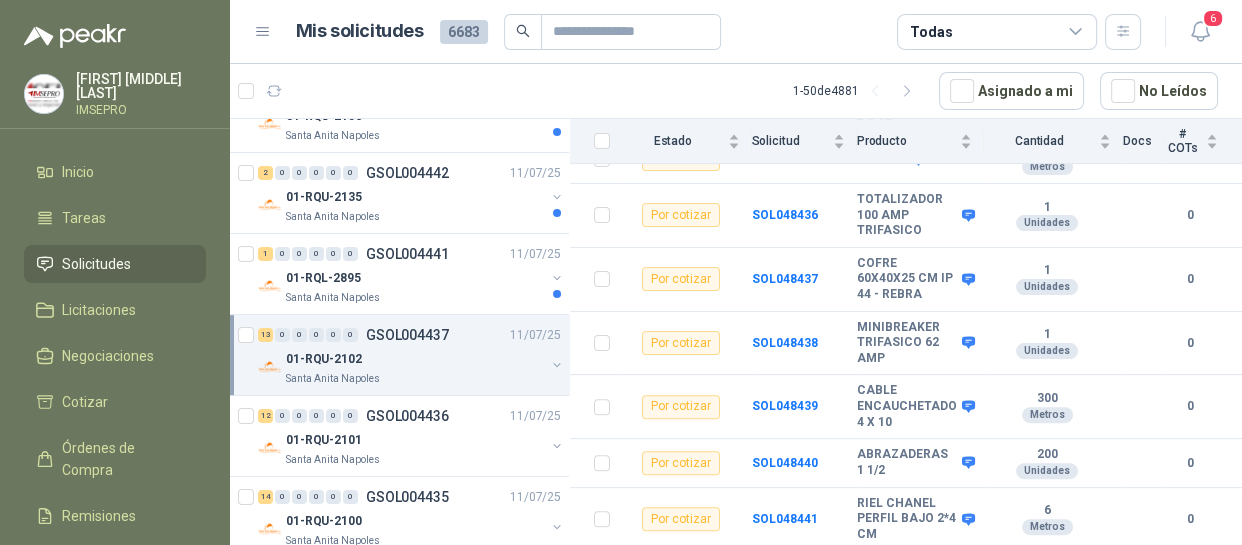 scroll, scrollTop: 610, scrollLeft: 0, axis: vertical 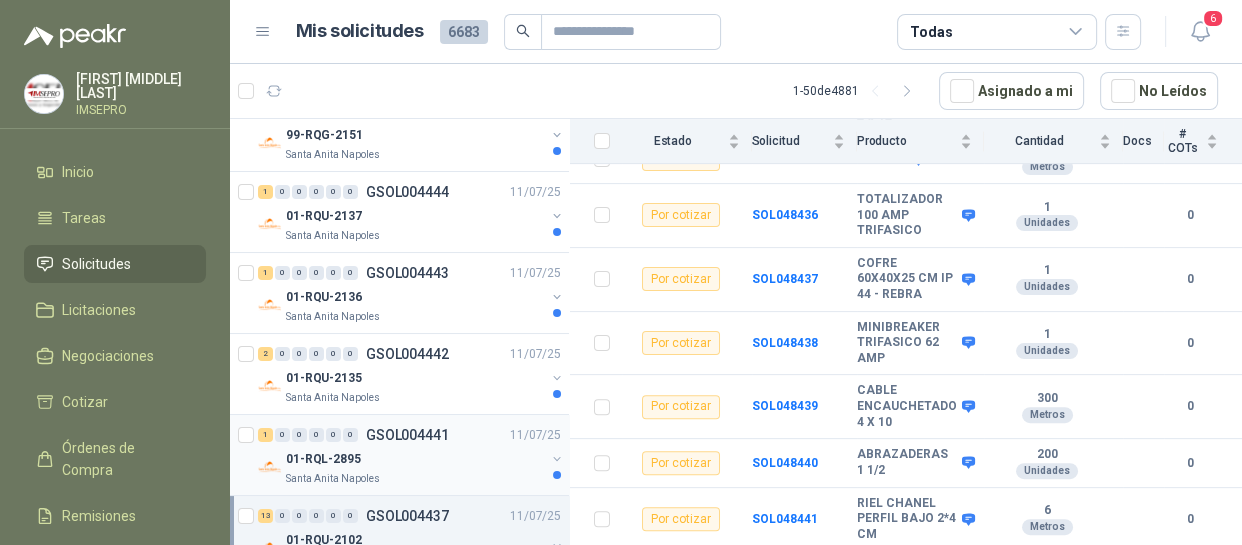 click on "01-RQL-2895" at bounding box center (415, 459) 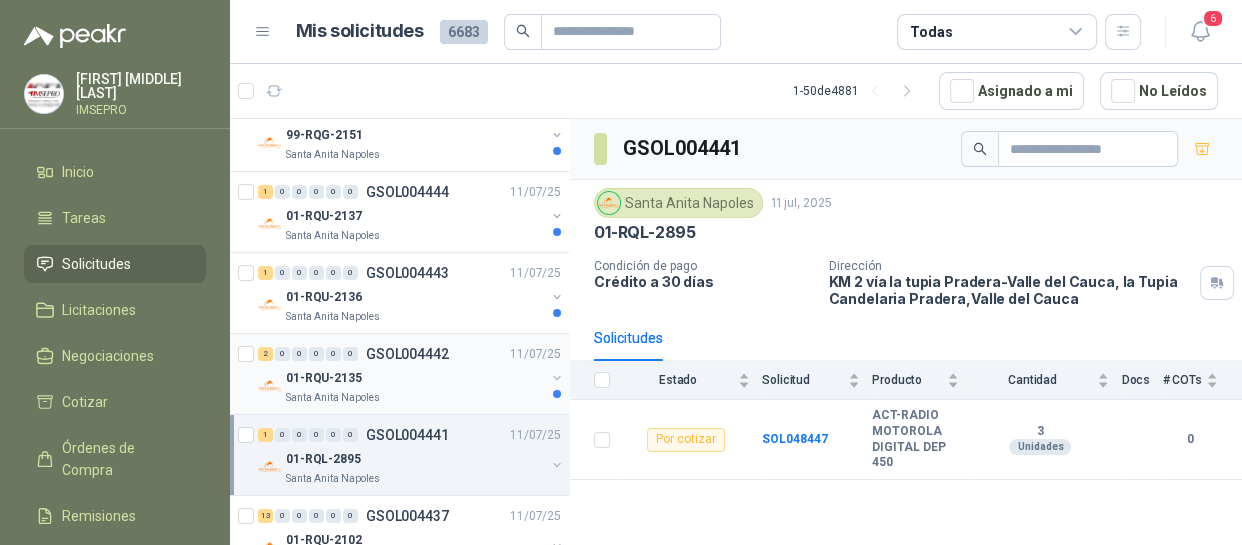 click on "01-RQU-2135" at bounding box center [415, 378] 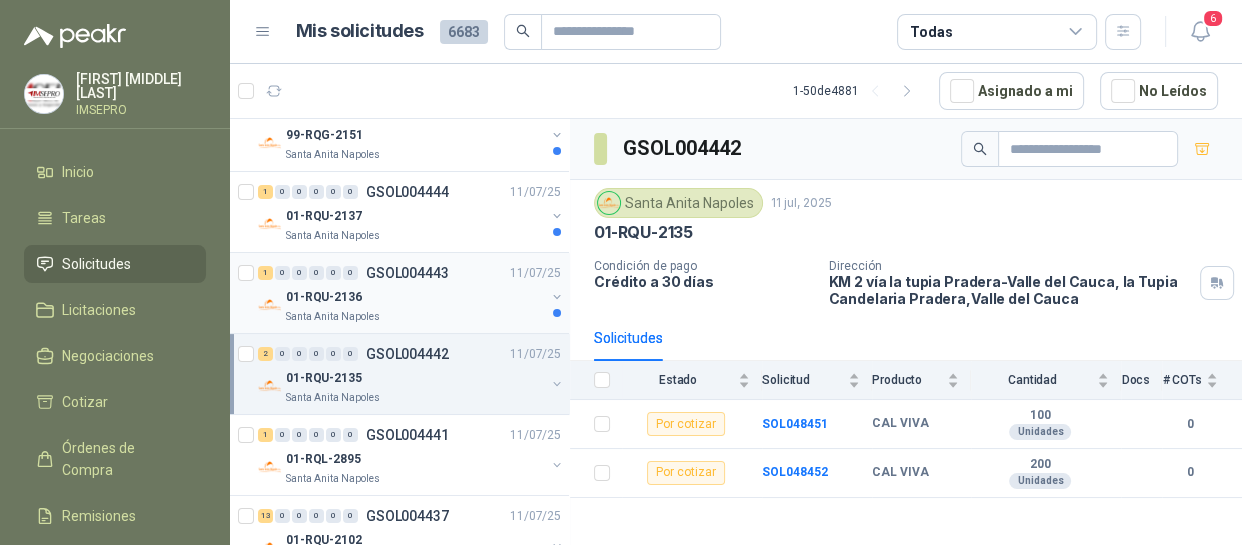 click on "Santa Anita Napoles" at bounding box center (415, 317) 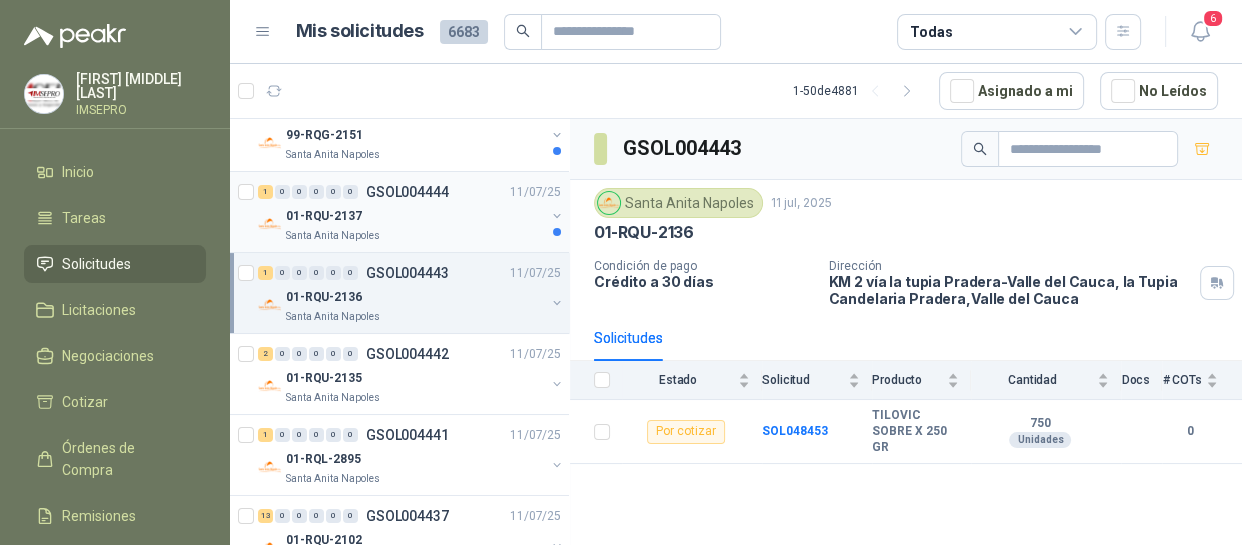 click on "01-RQU-2137" at bounding box center [415, 216] 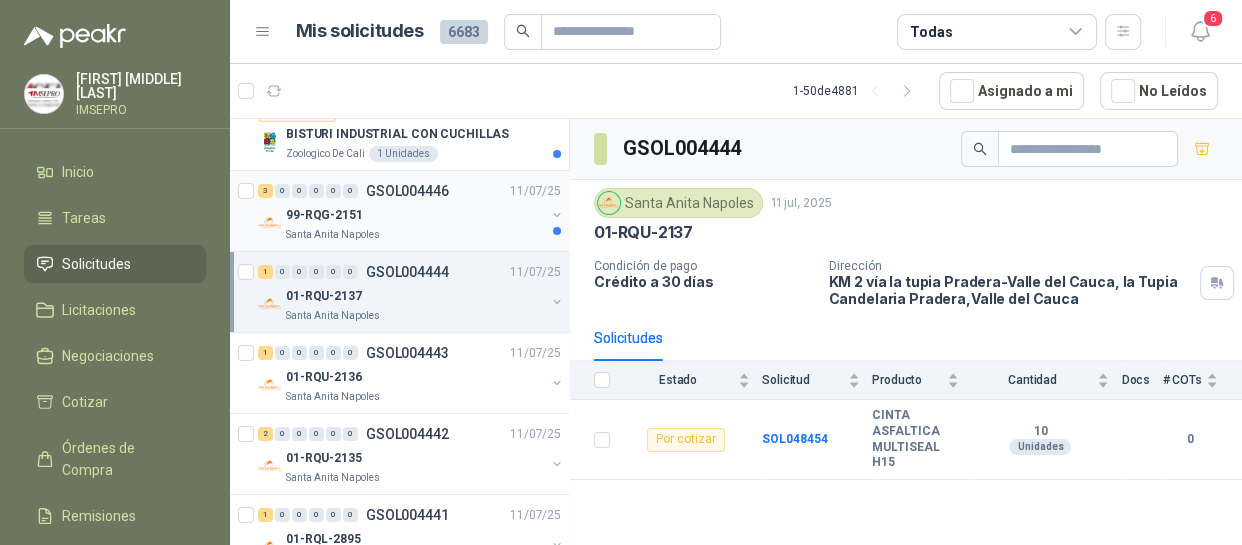 scroll, scrollTop: 8, scrollLeft: 0, axis: vertical 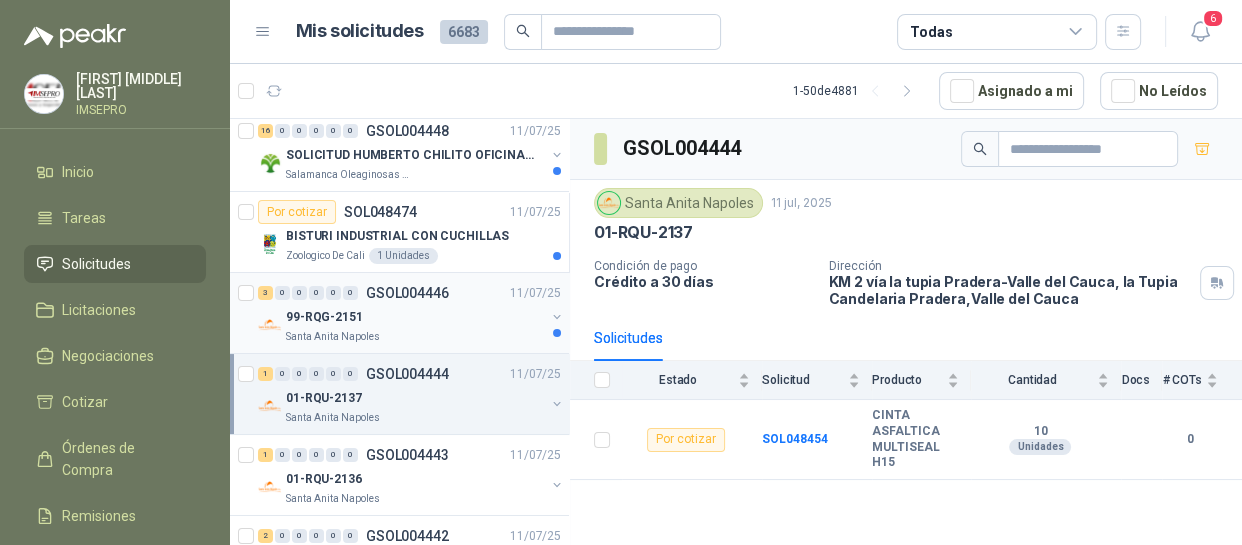 click on "GSOL004446" at bounding box center (407, 293) 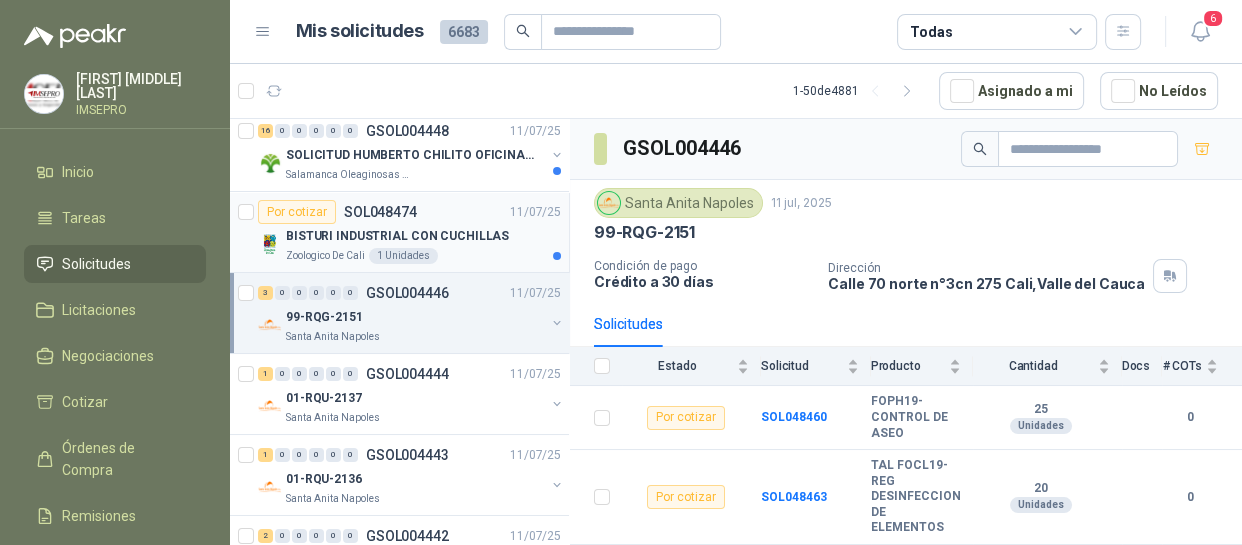 click on "BISTURI INDUSTRIAL CON CUCHILLAS" at bounding box center [397, 236] 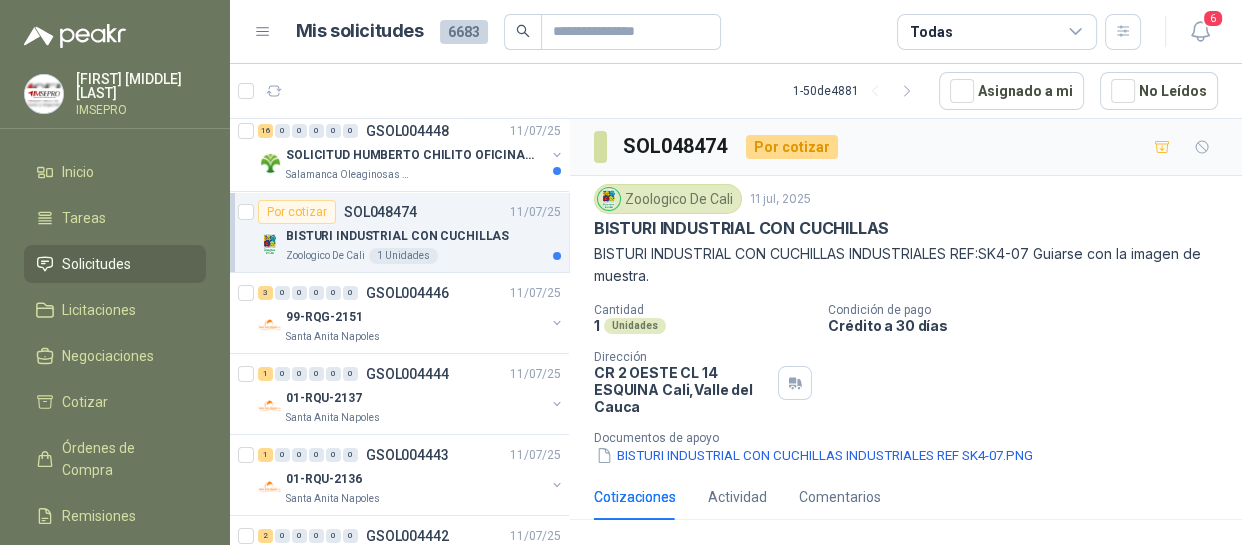 scroll, scrollTop: 0, scrollLeft: 0, axis: both 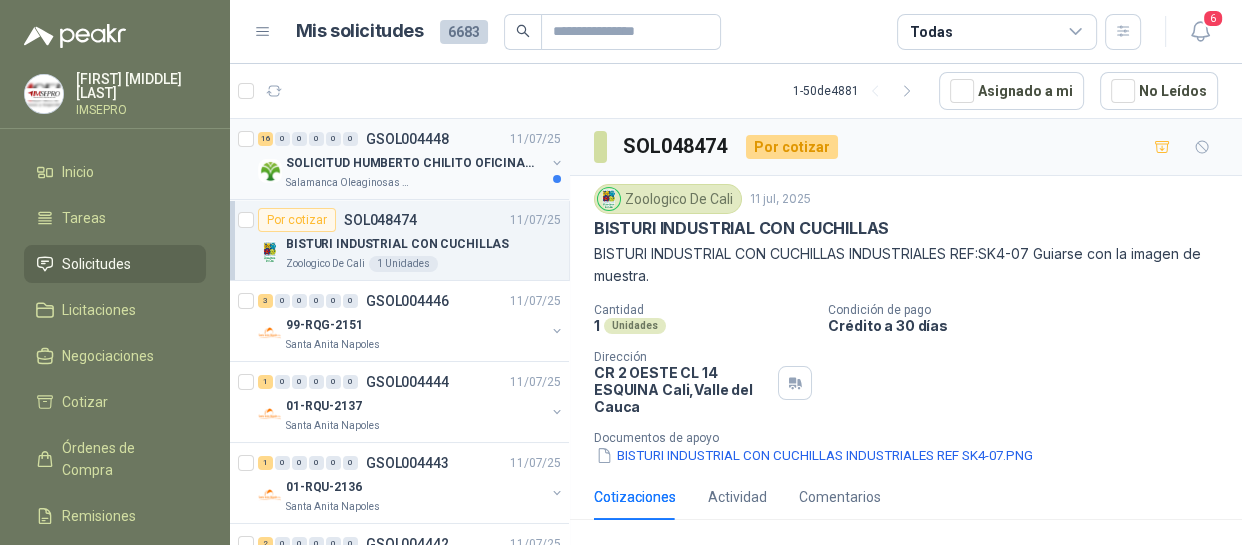 click on "SOLICITUD HUMBERTO CHILITO OFICINA - CALI" at bounding box center [410, 163] 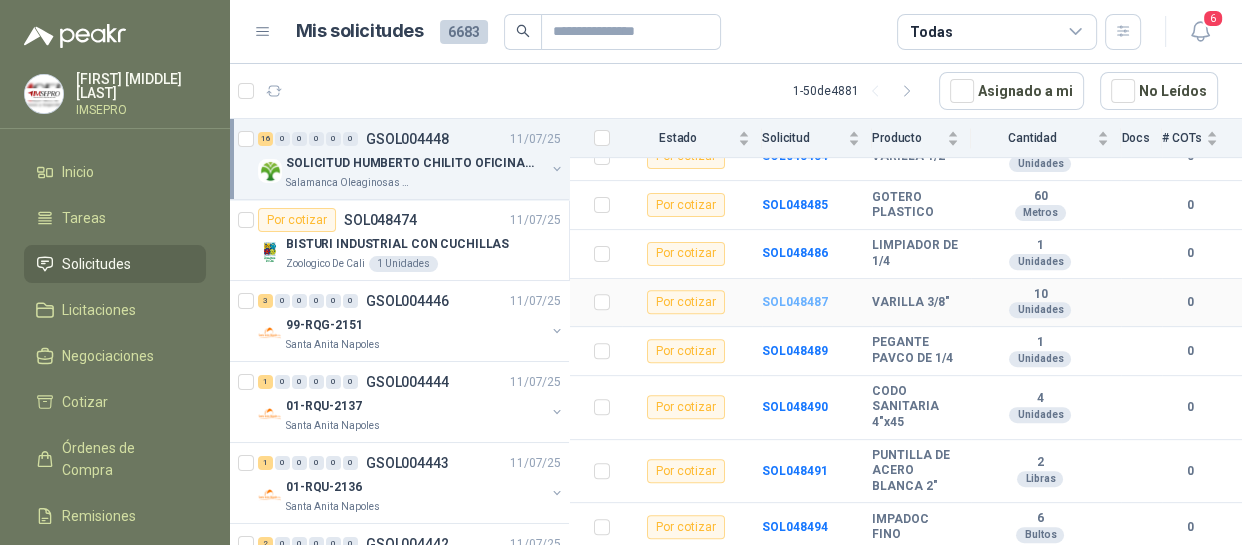 scroll, scrollTop: 751, scrollLeft: 0, axis: vertical 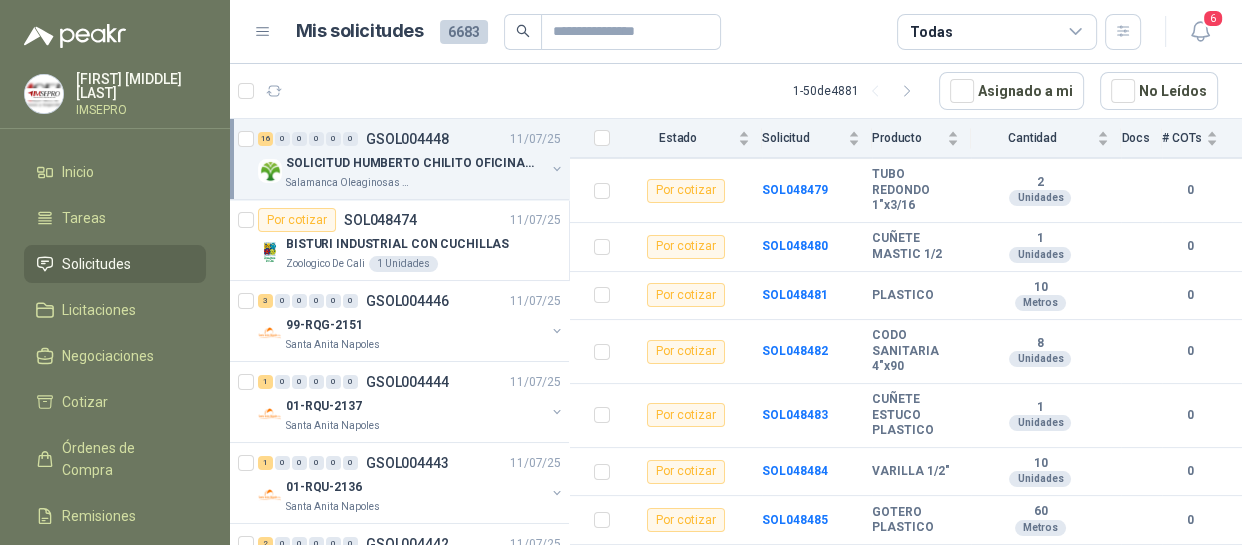 click on "SOLICITUD HUMBERTO CHILITO OFICINA - CALI" at bounding box center [410, 163] 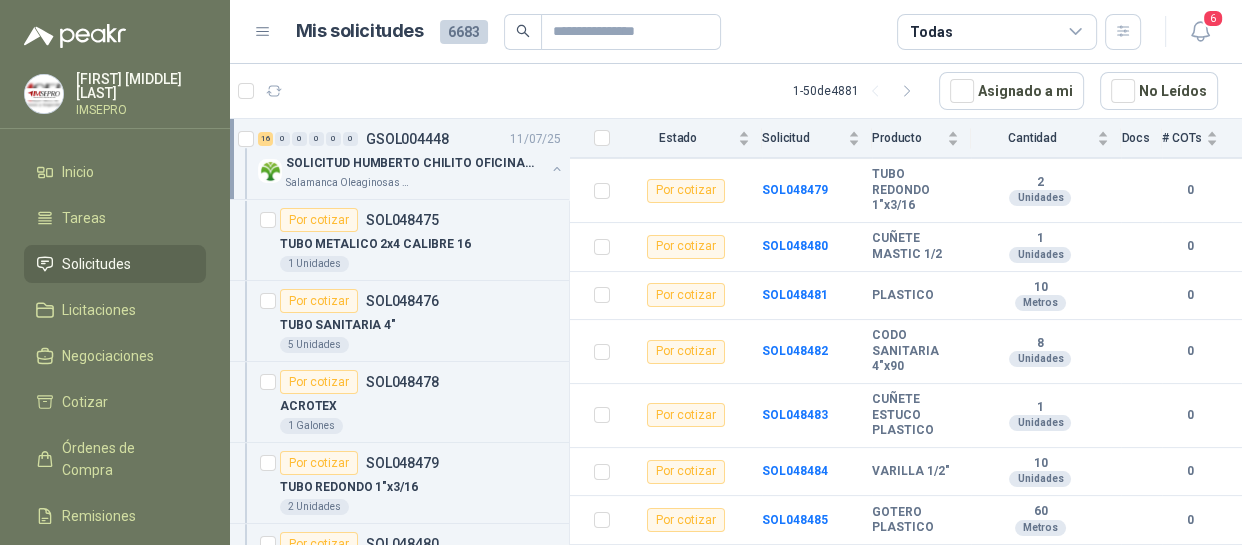 scroll, scrollTop: 6, scrollLeft: 0, axis: vertical 